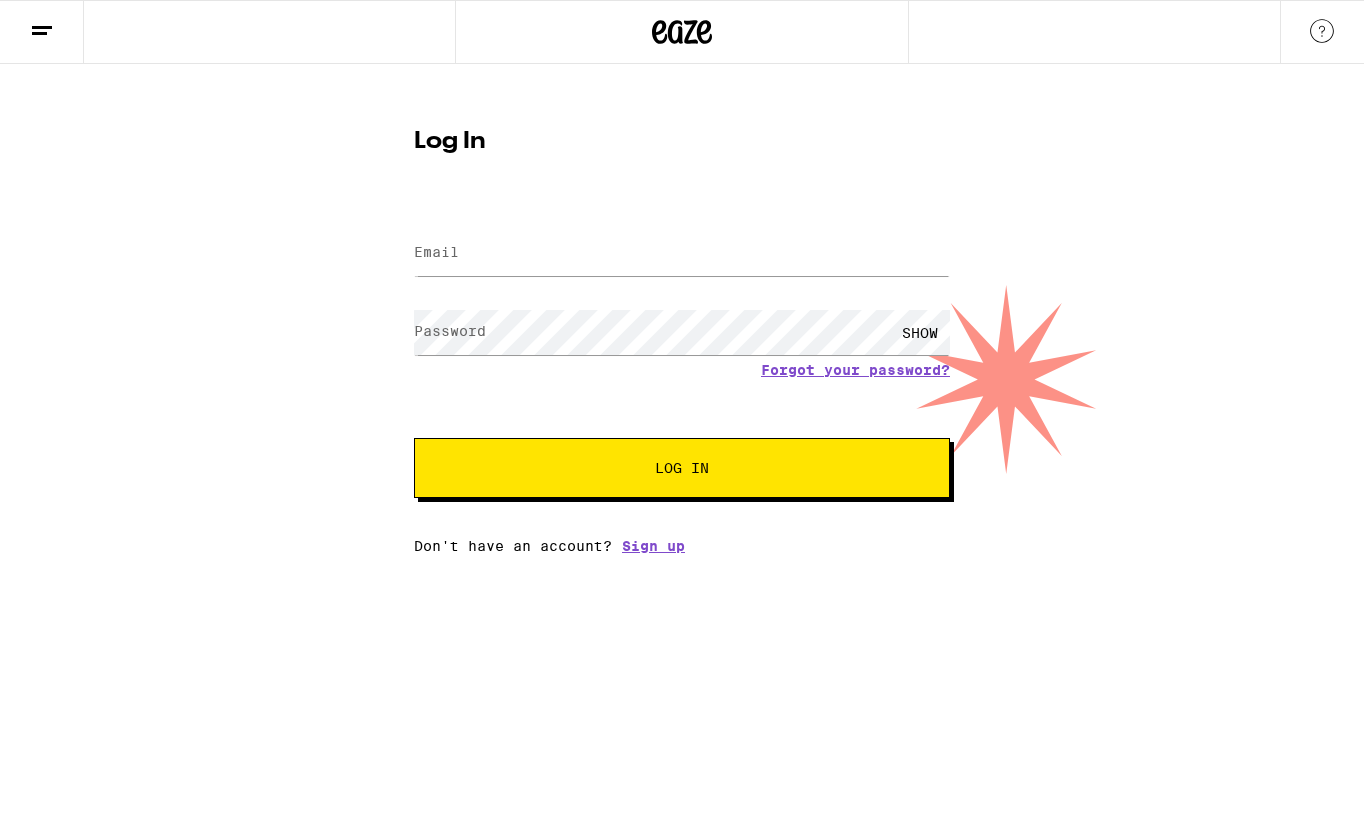 scroll, scrollTop: 0, scrollLeft: 0, axis: both 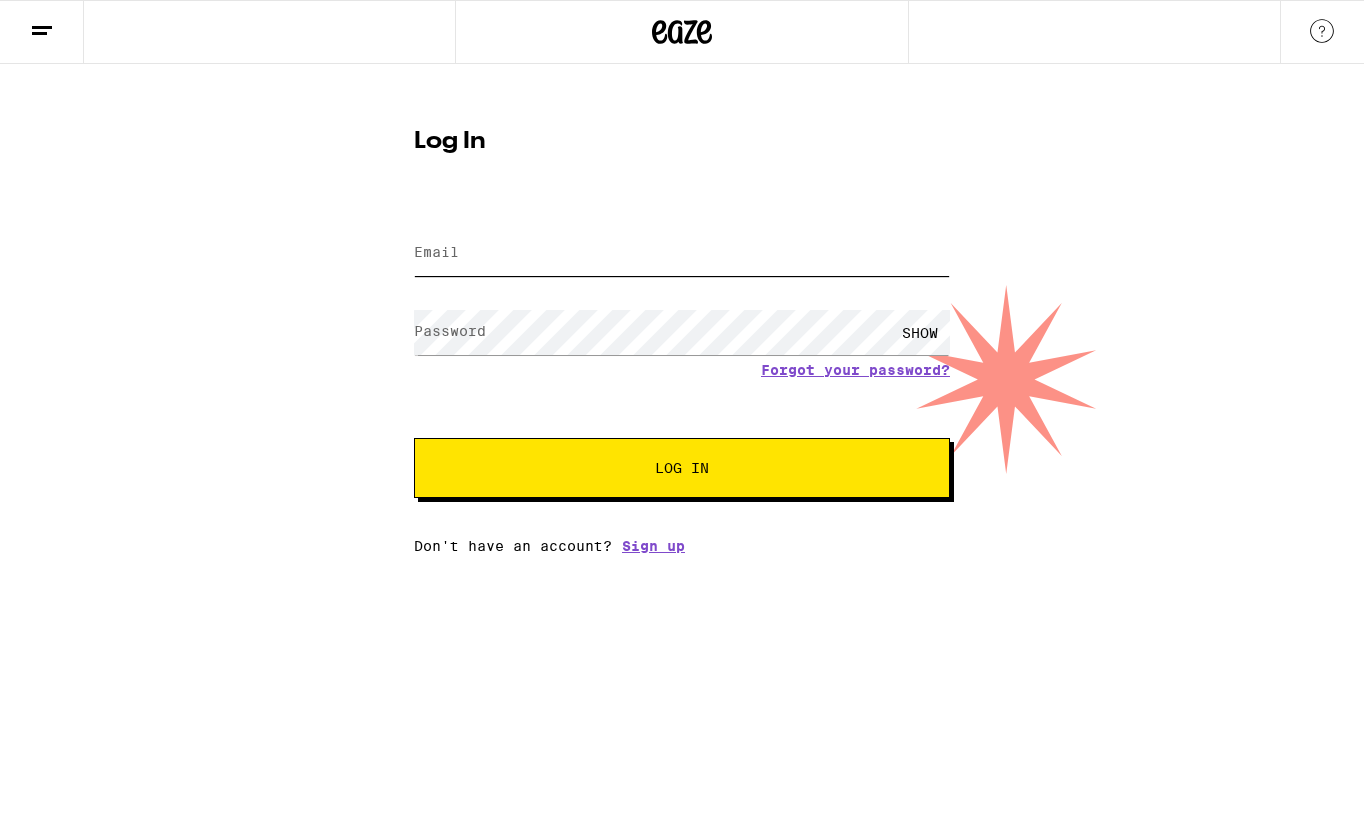 type on "[EMAIL]" 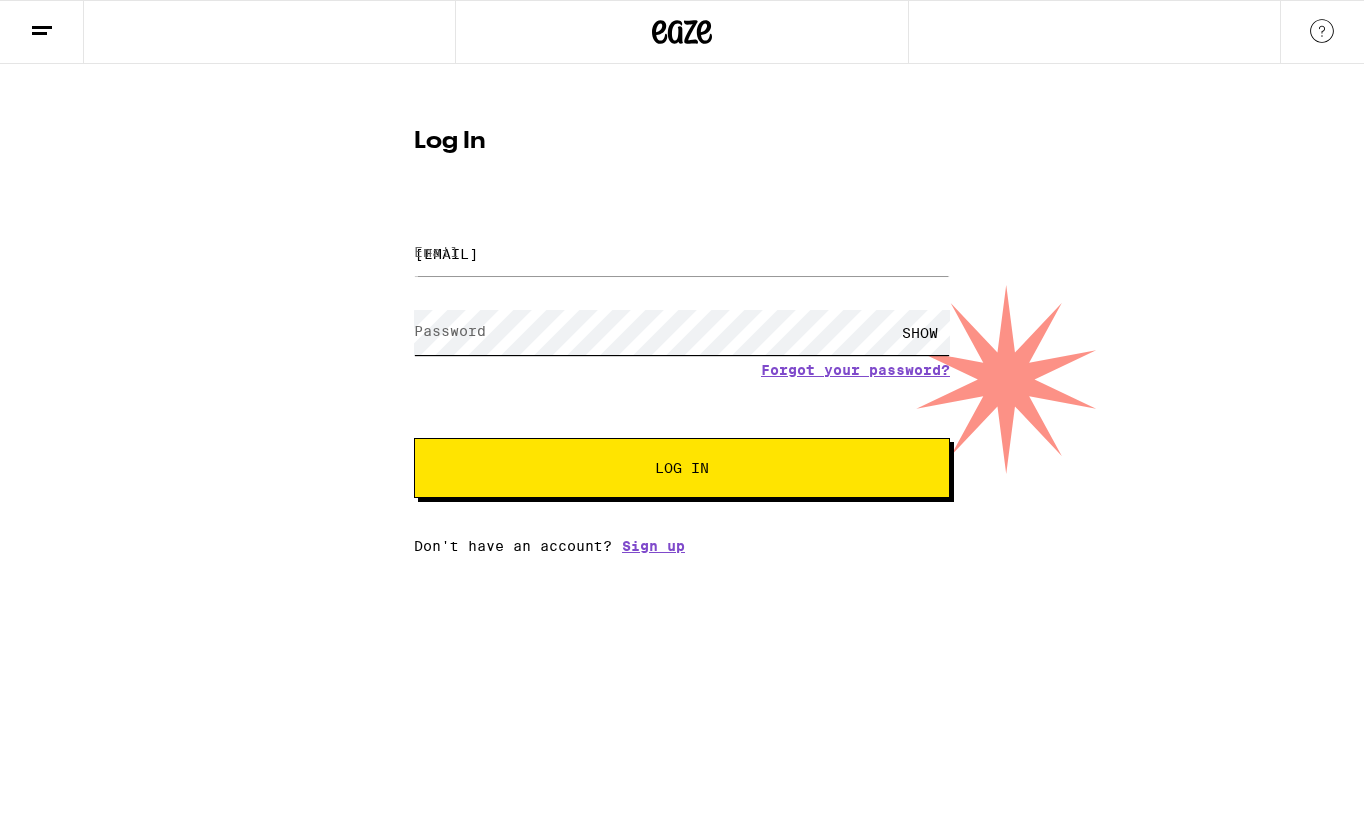 click on "Log In" at bounding box center [682, 468] 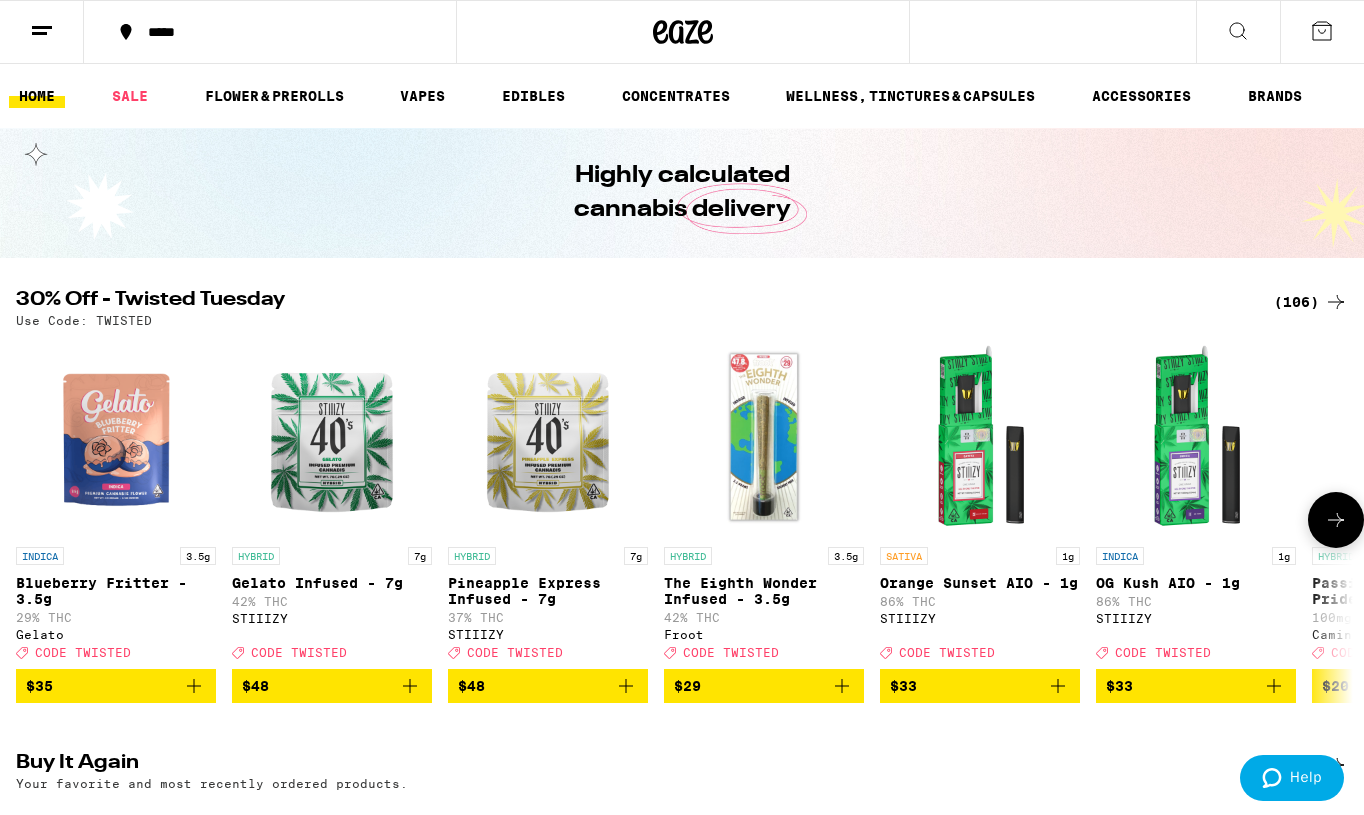 scroll, scrollTop: 0, scrollLeft: 0, axis: both 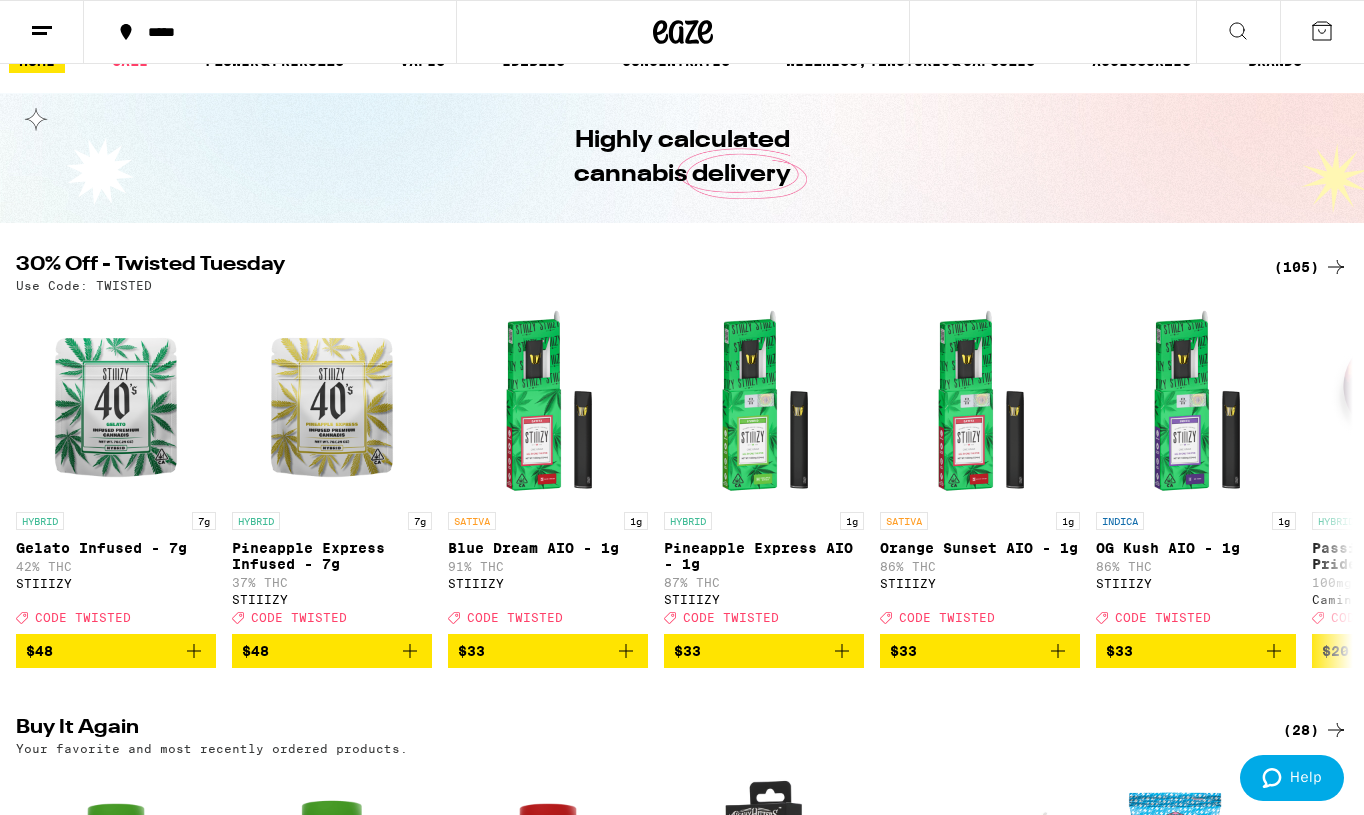 click on "(105)" at bounding box center (1311, 267) 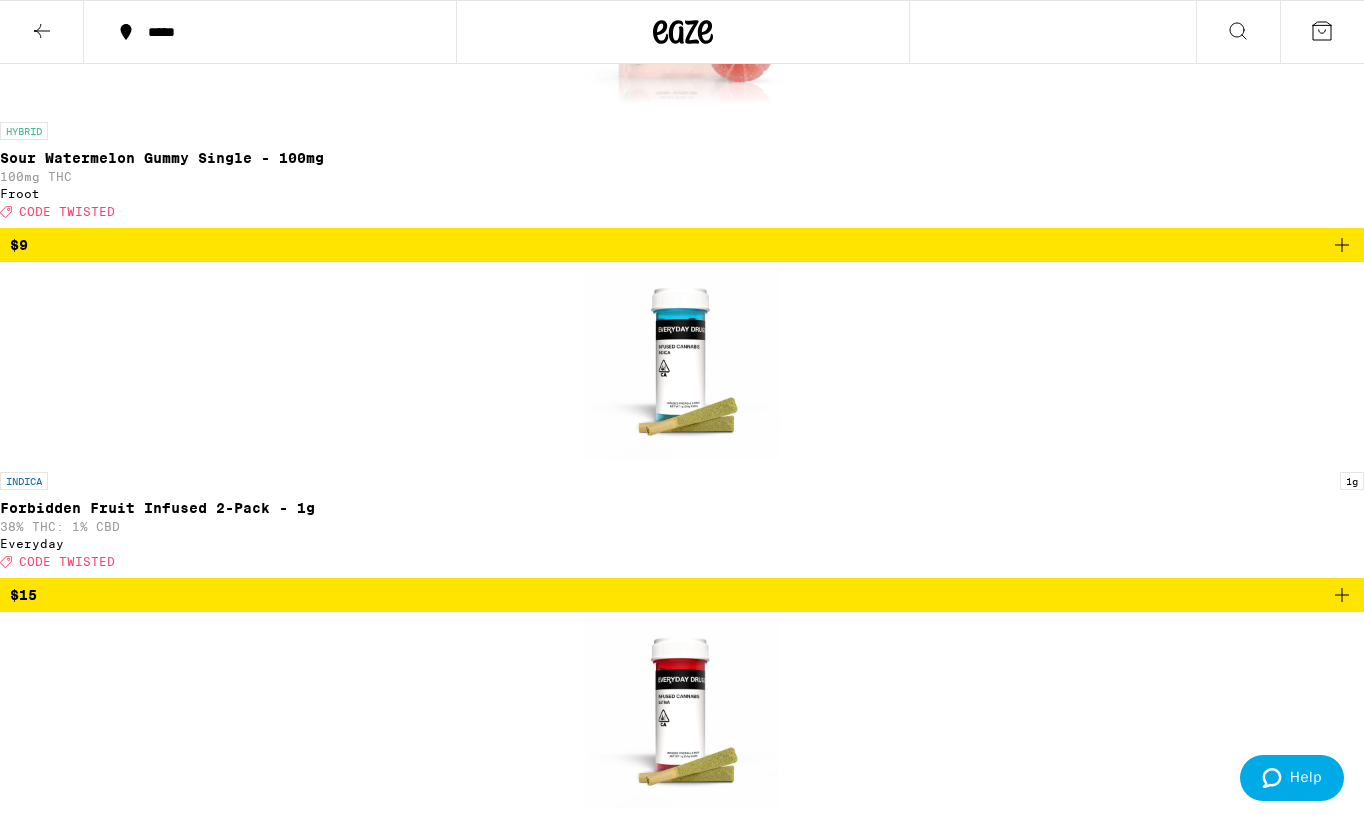 scroll, scrollTop: 6185, scrollLeft: 0, axis: vertical 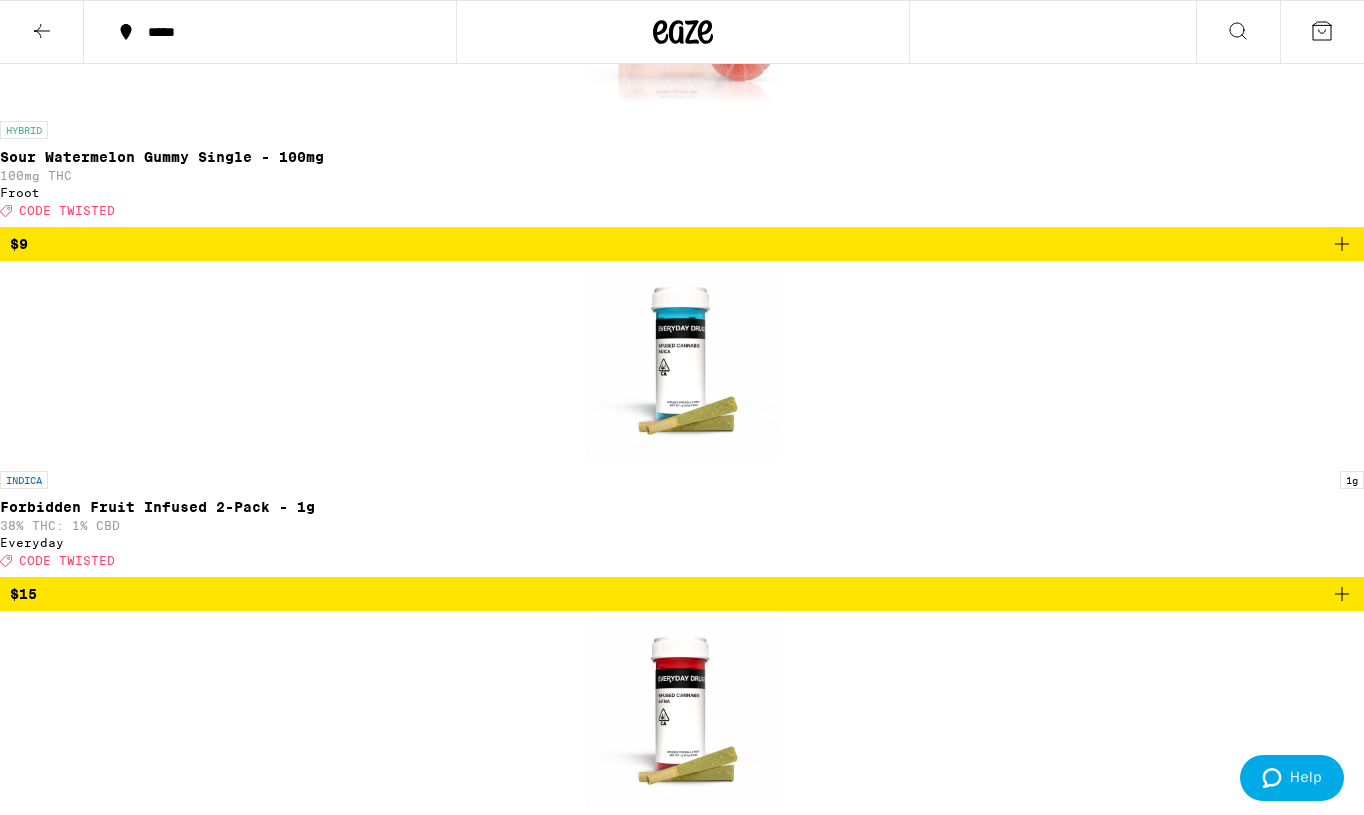 click 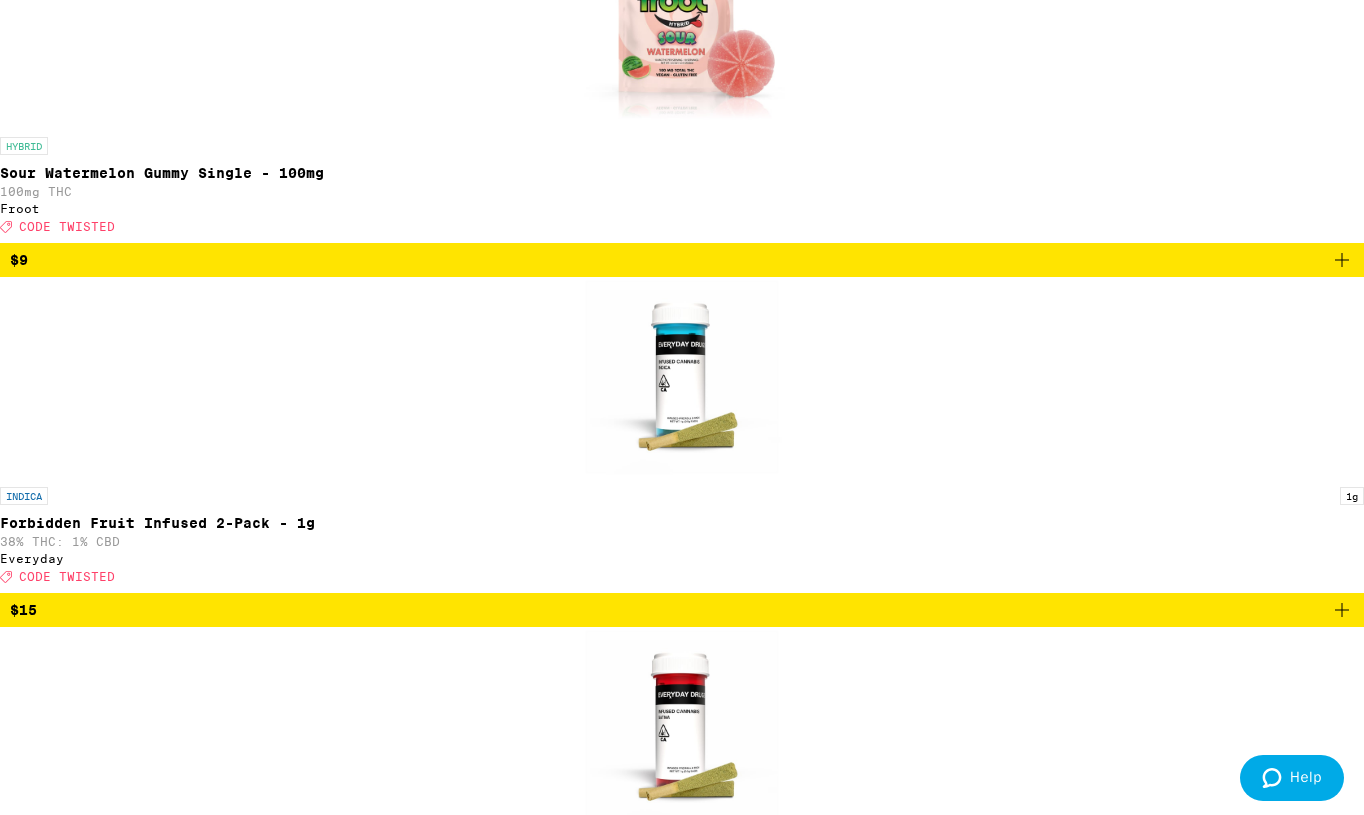 scroll, scrollTop: 6219, scrollLeft: 0, axis: vertical 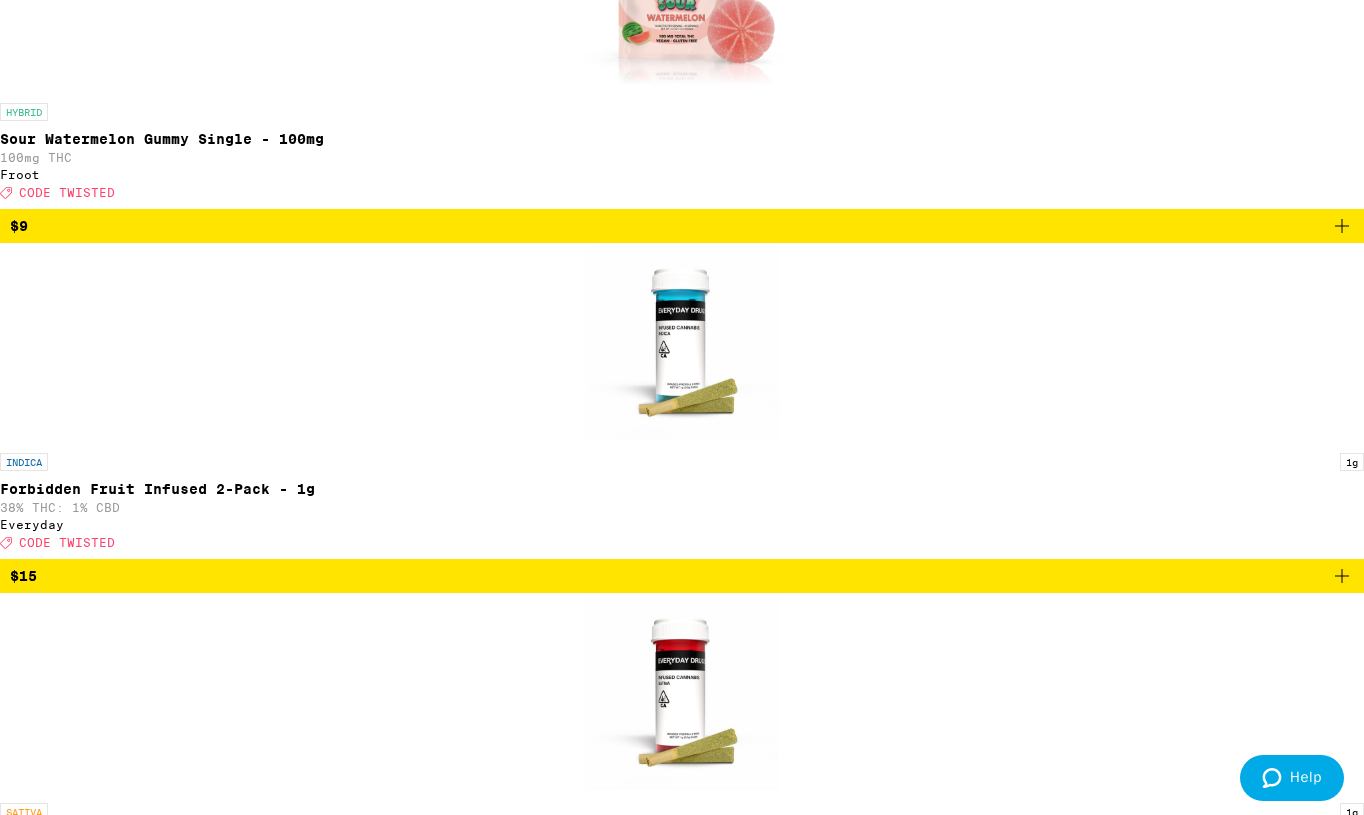 click 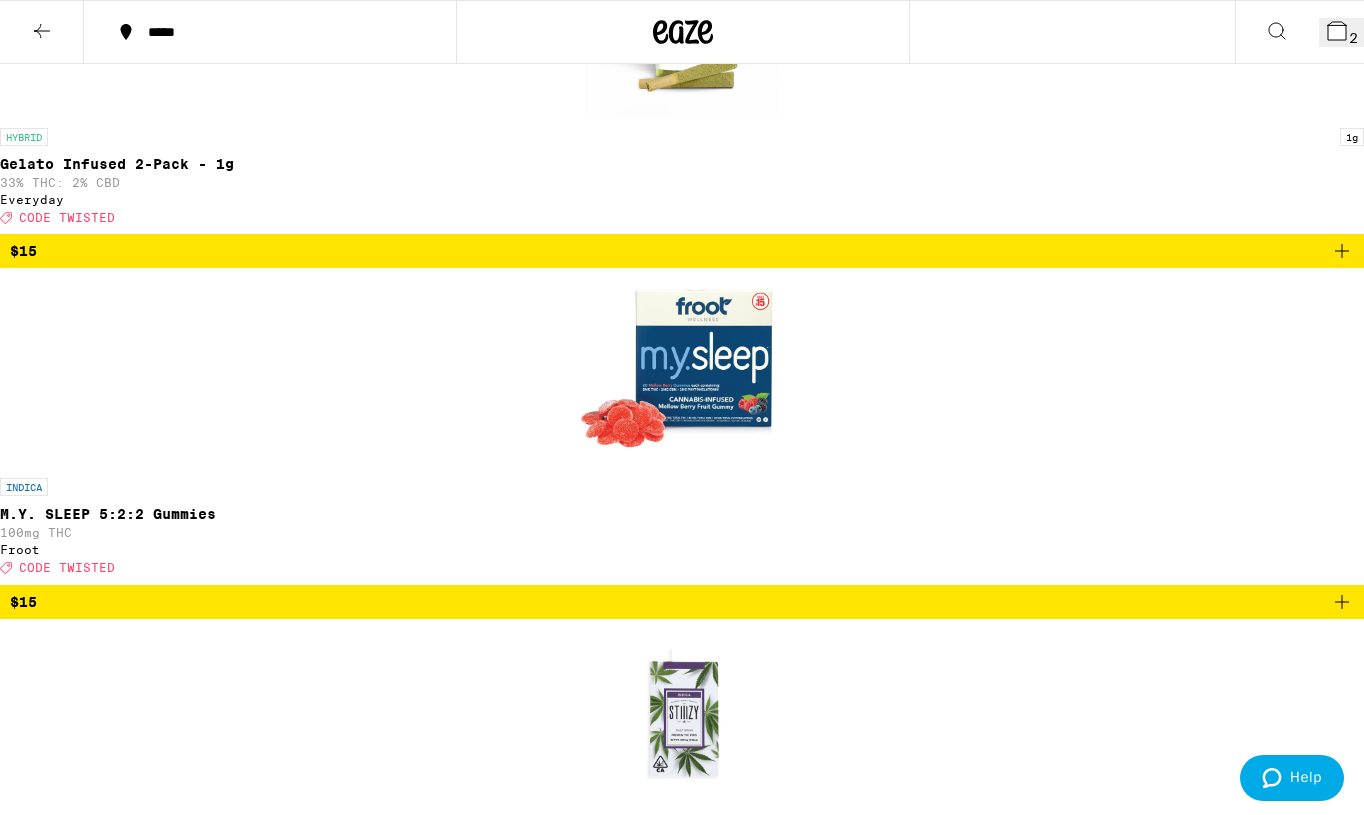 scroll, scrollTop: 7941, scrollLeft: 0, axis: vertical 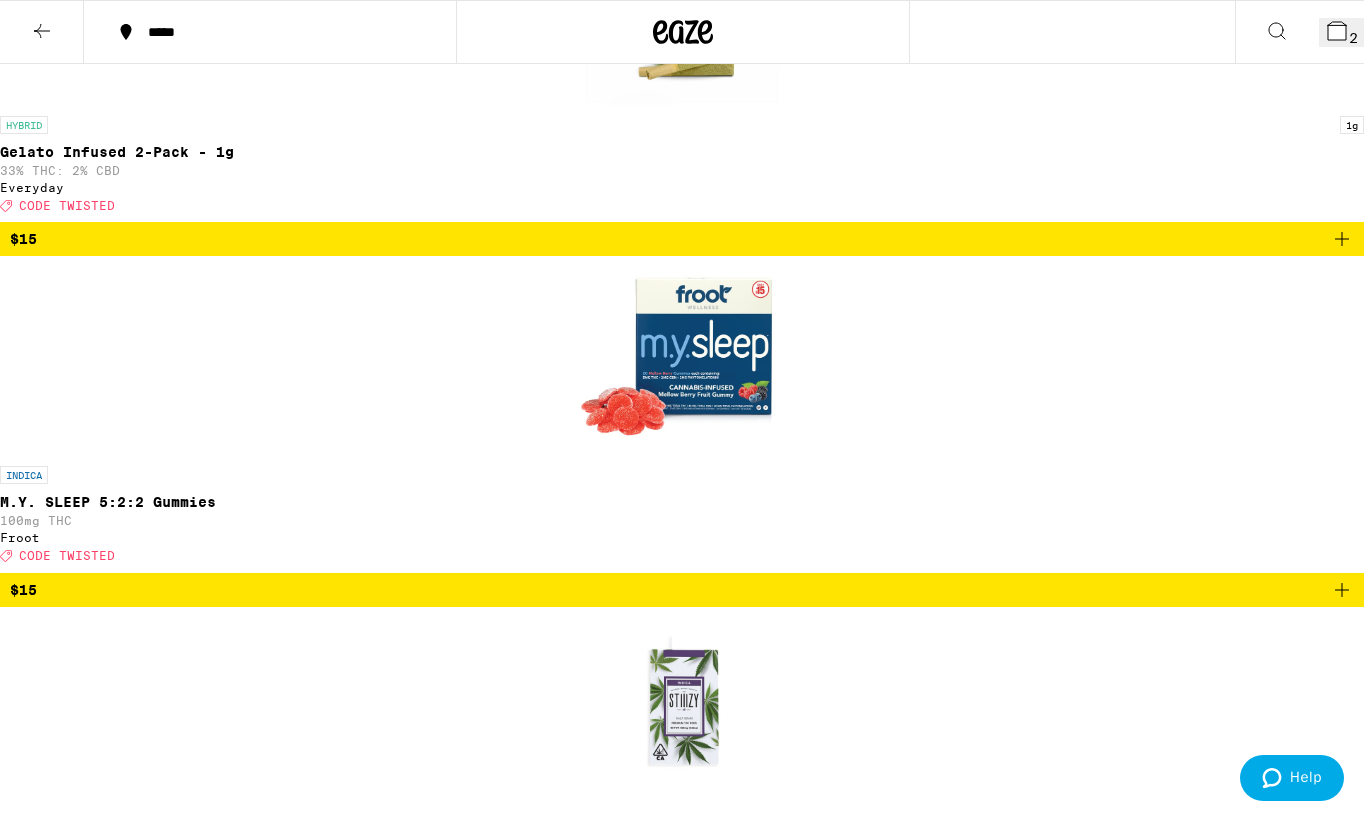 click 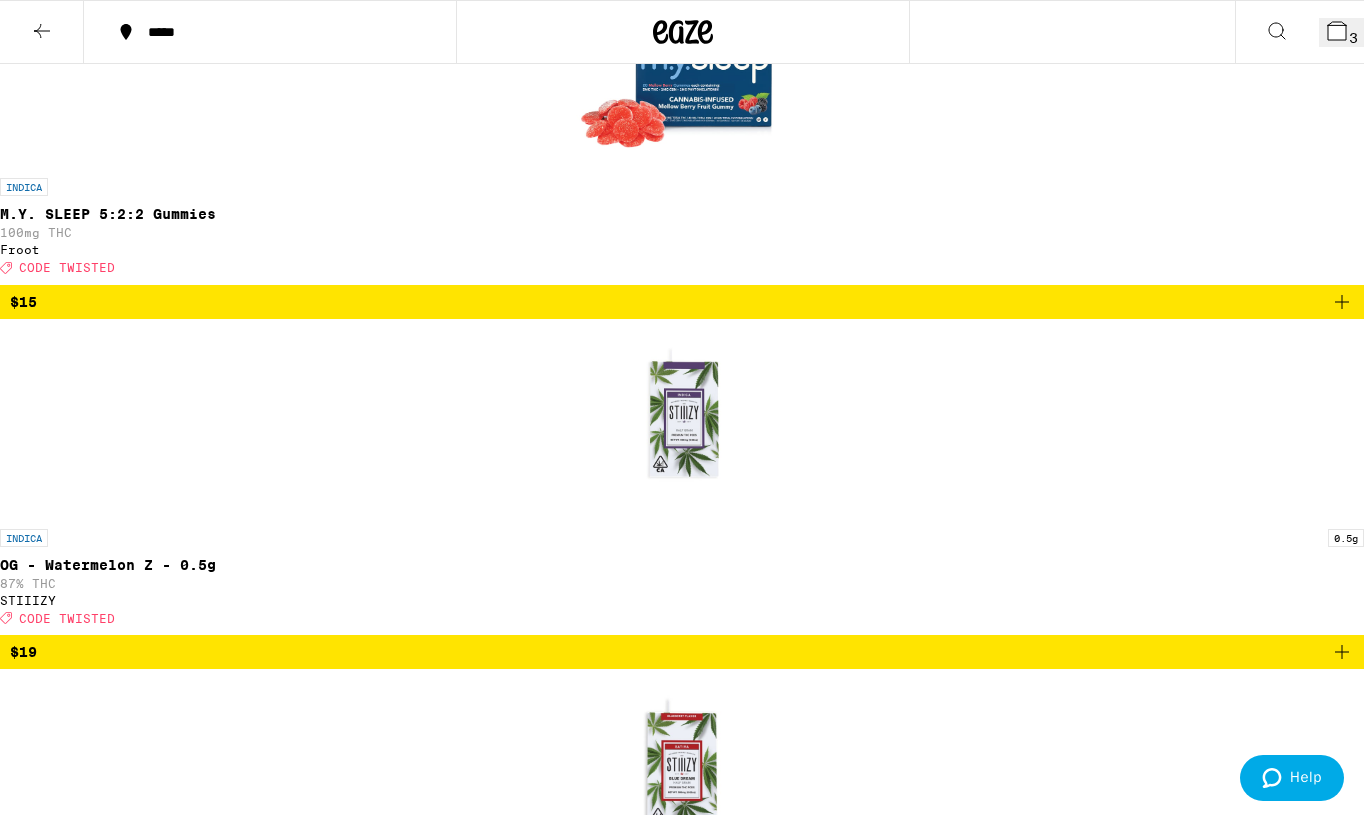 scroll, scrollTop: 8229, scrollLeft: 0, axis: vertical 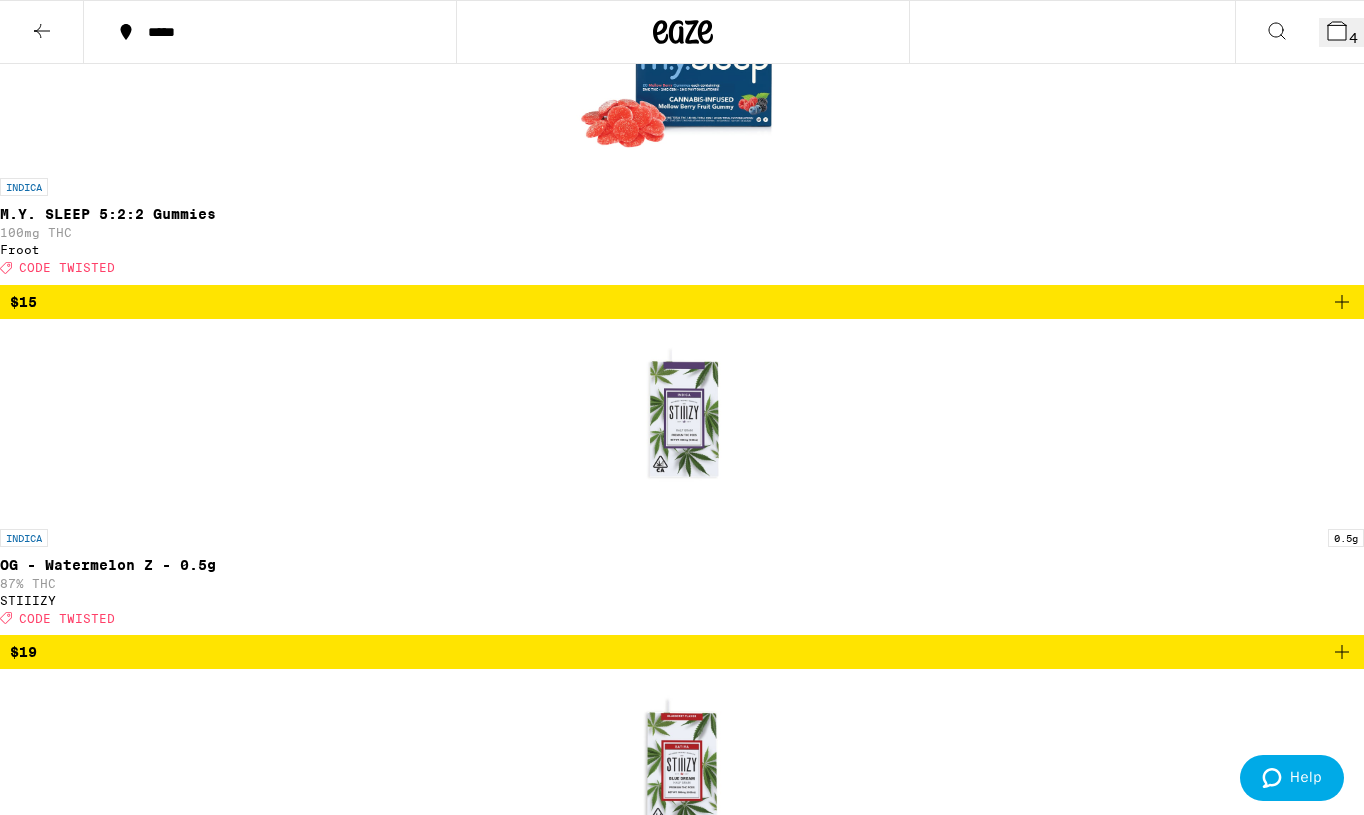 click 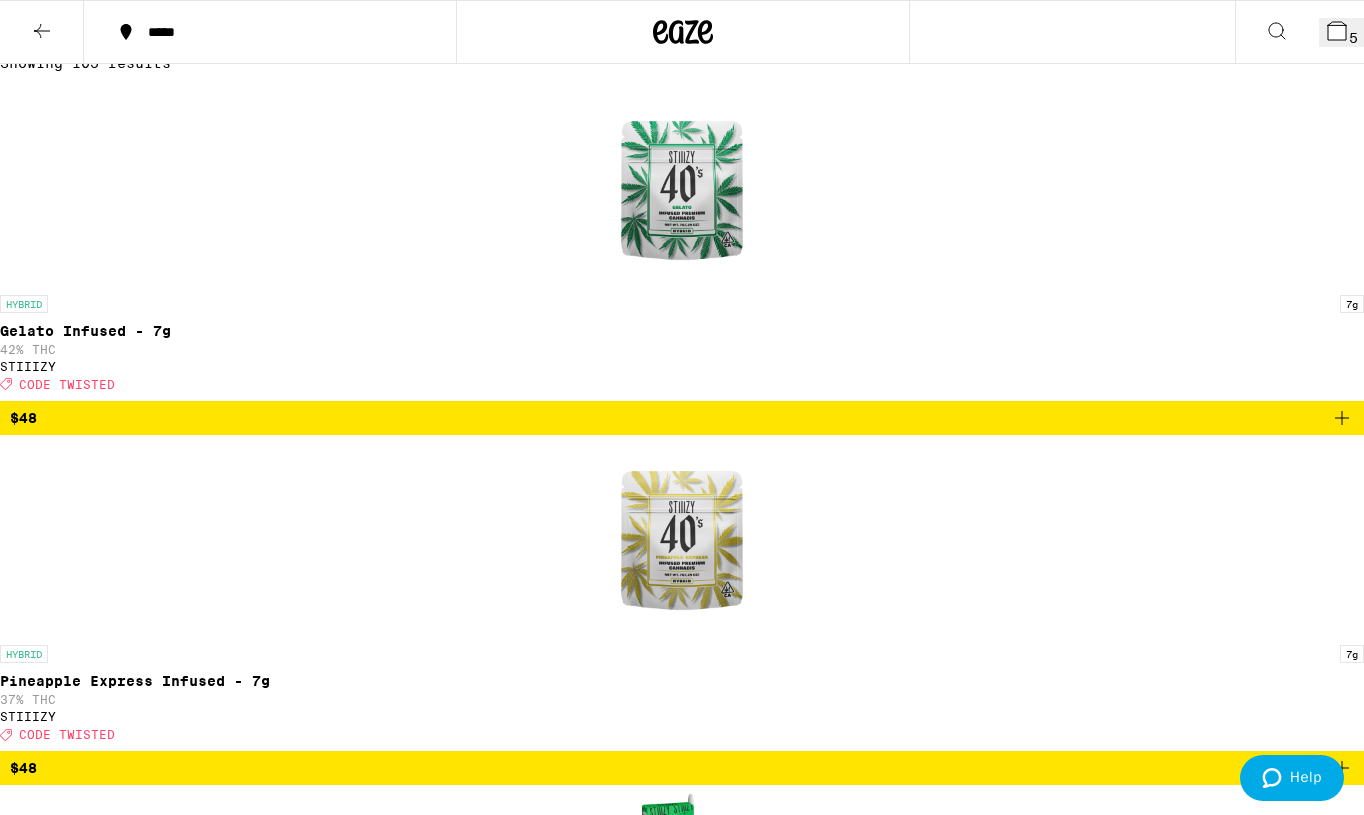 scroll, scrollTop: 158, scrollLeft: 0, axis: vertical 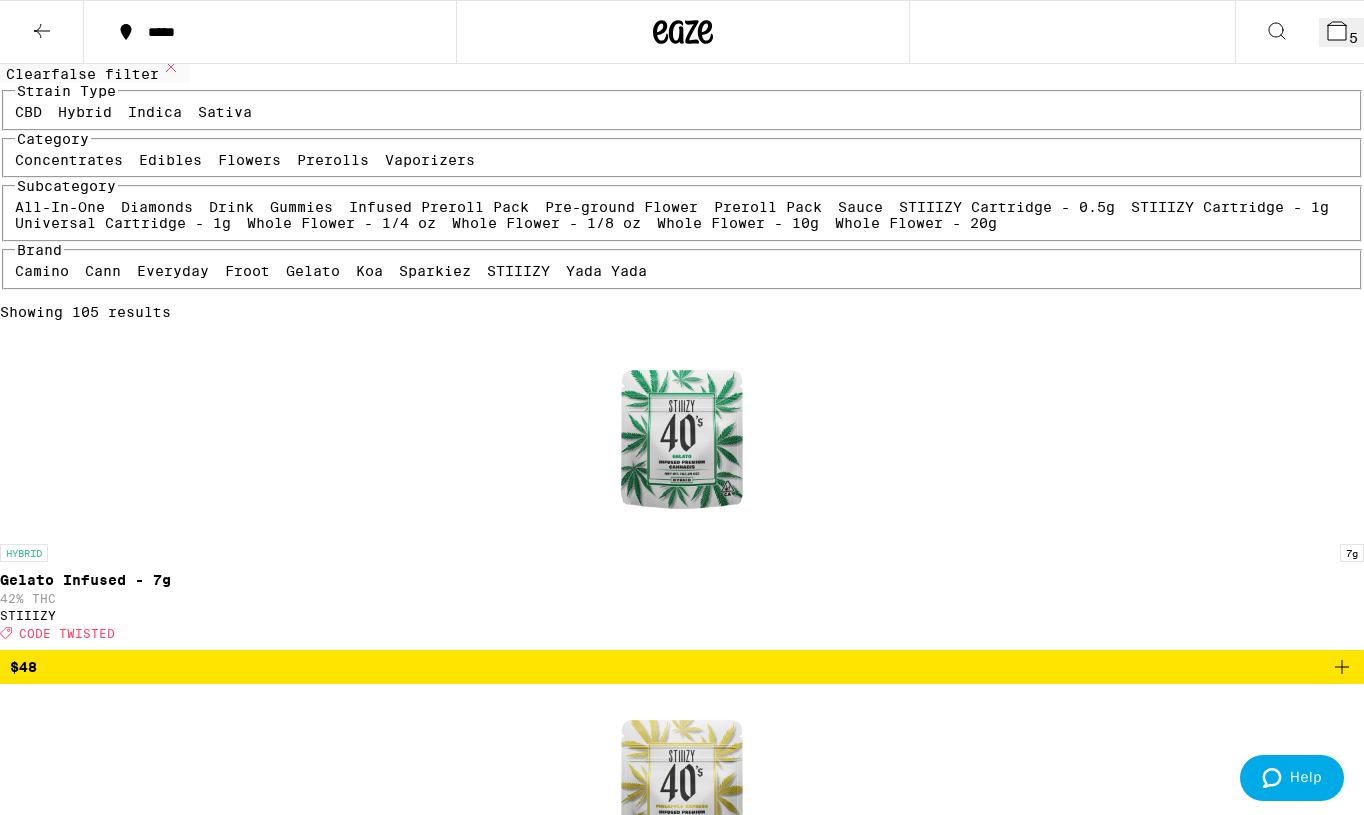 click 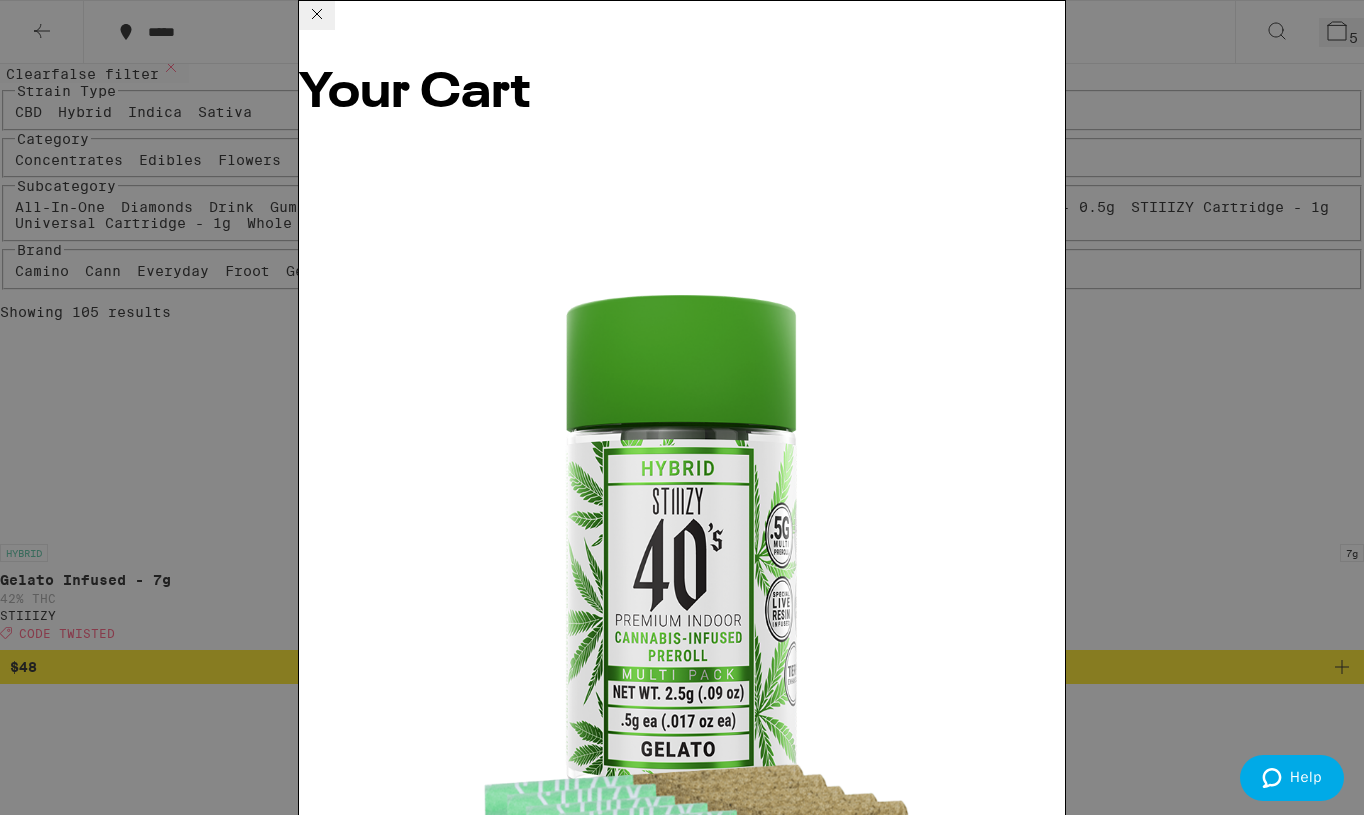 scroll, scrollTop: 303, scrollLeft: 0, axis: vertical 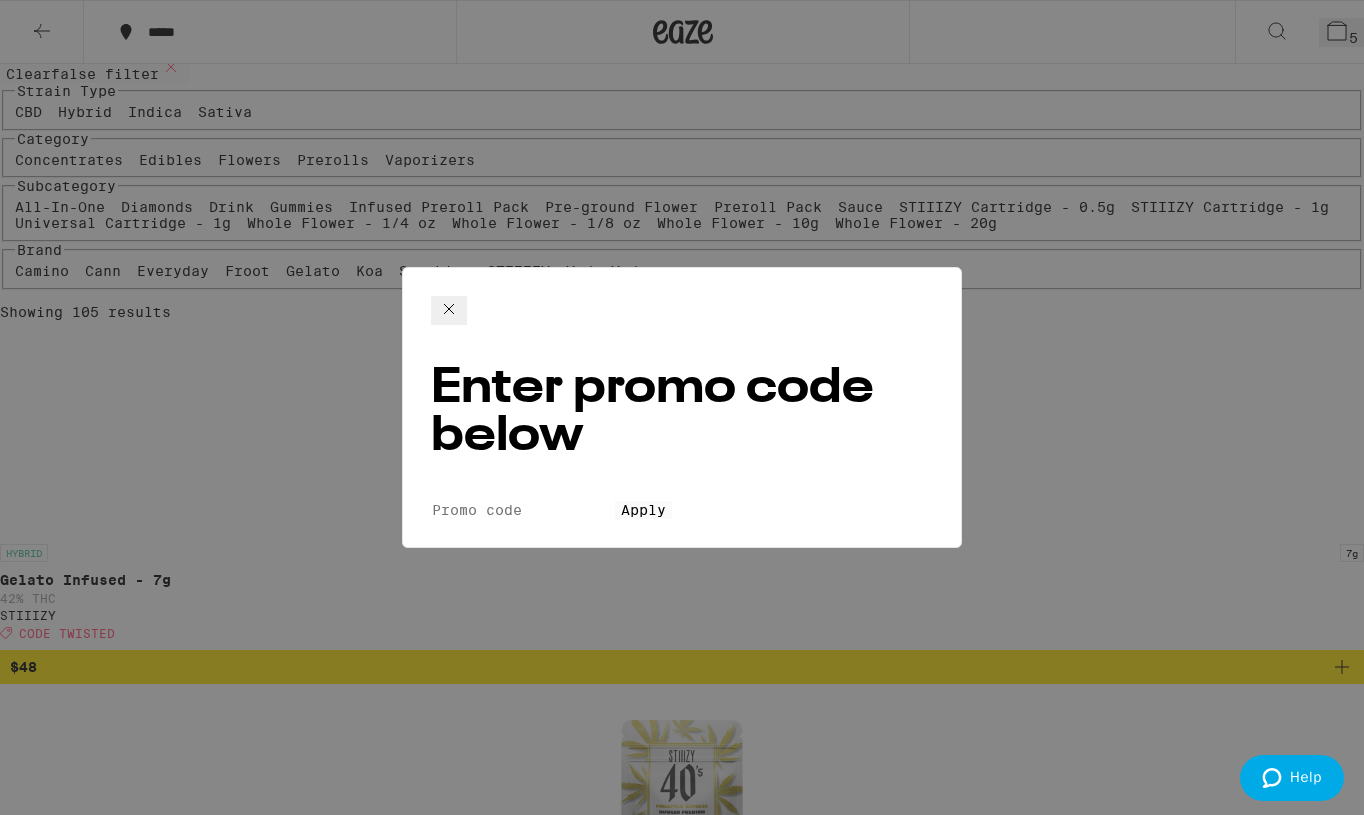 click on "Promo Code" at bounding box center [523, 510] 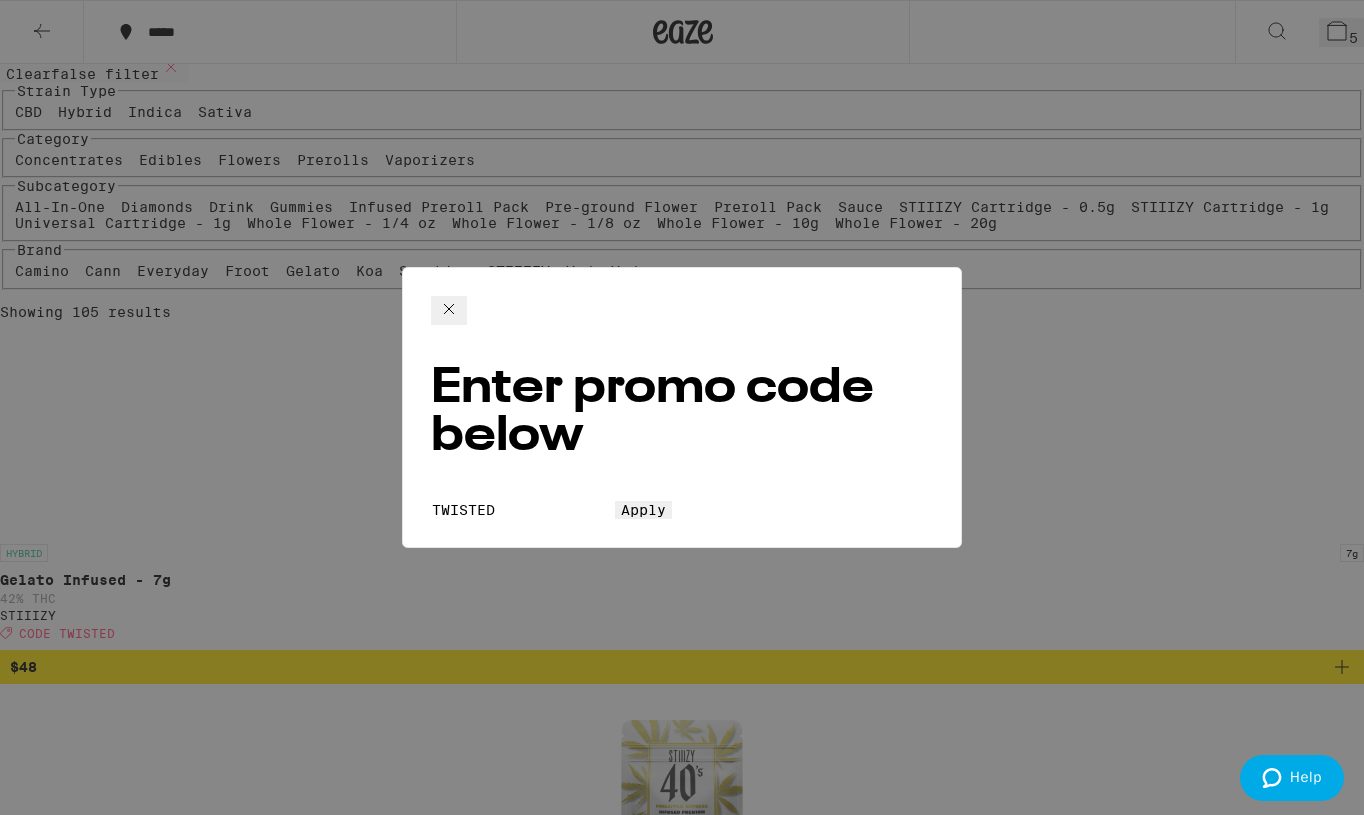 type on "TWISTED" 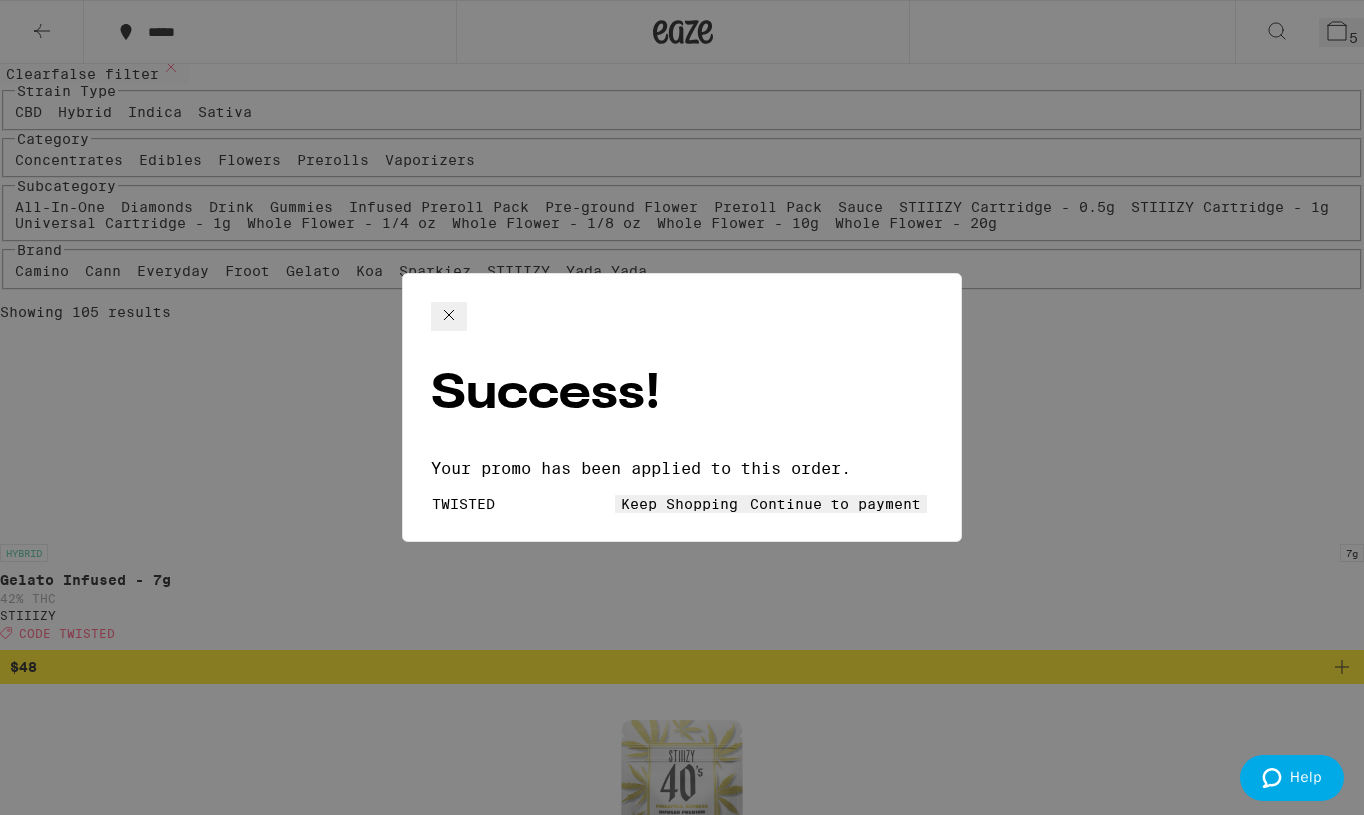 click on "Continue to payment" at bounding box center [835, 504] 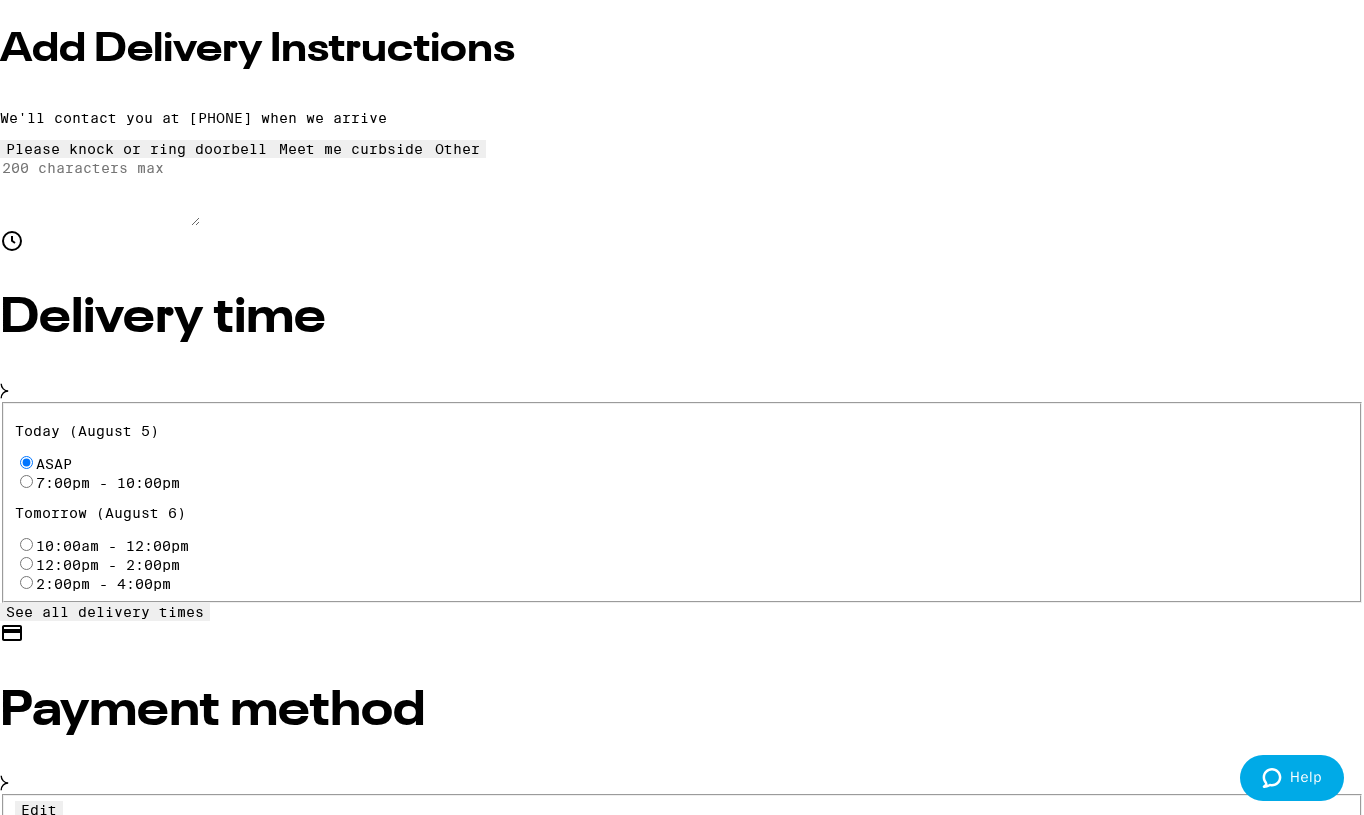 scroll, scrollTop: 419, scrollLeft: 0, axis: vertical 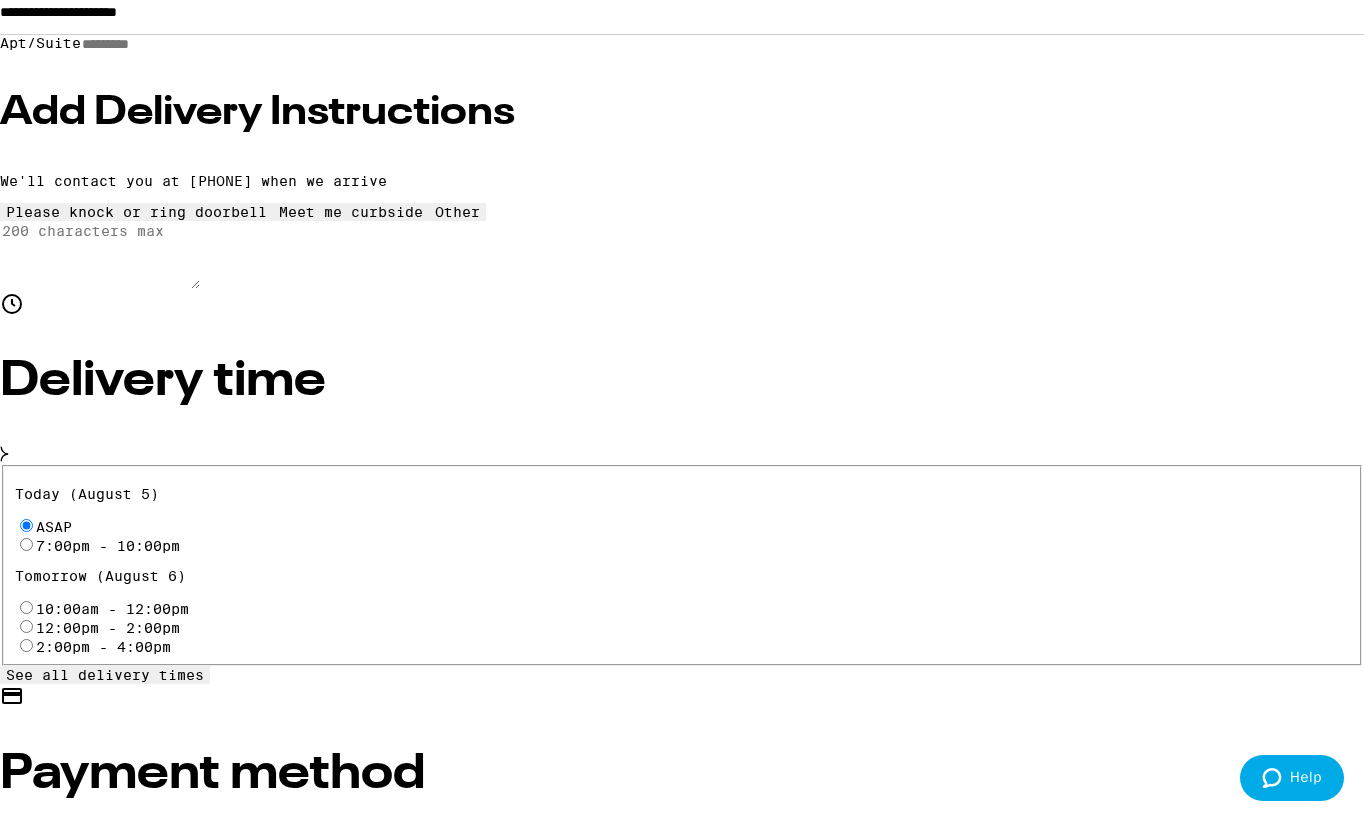 click on "Pay with Checking Account CHECKING" at bounding box center (208, 901) 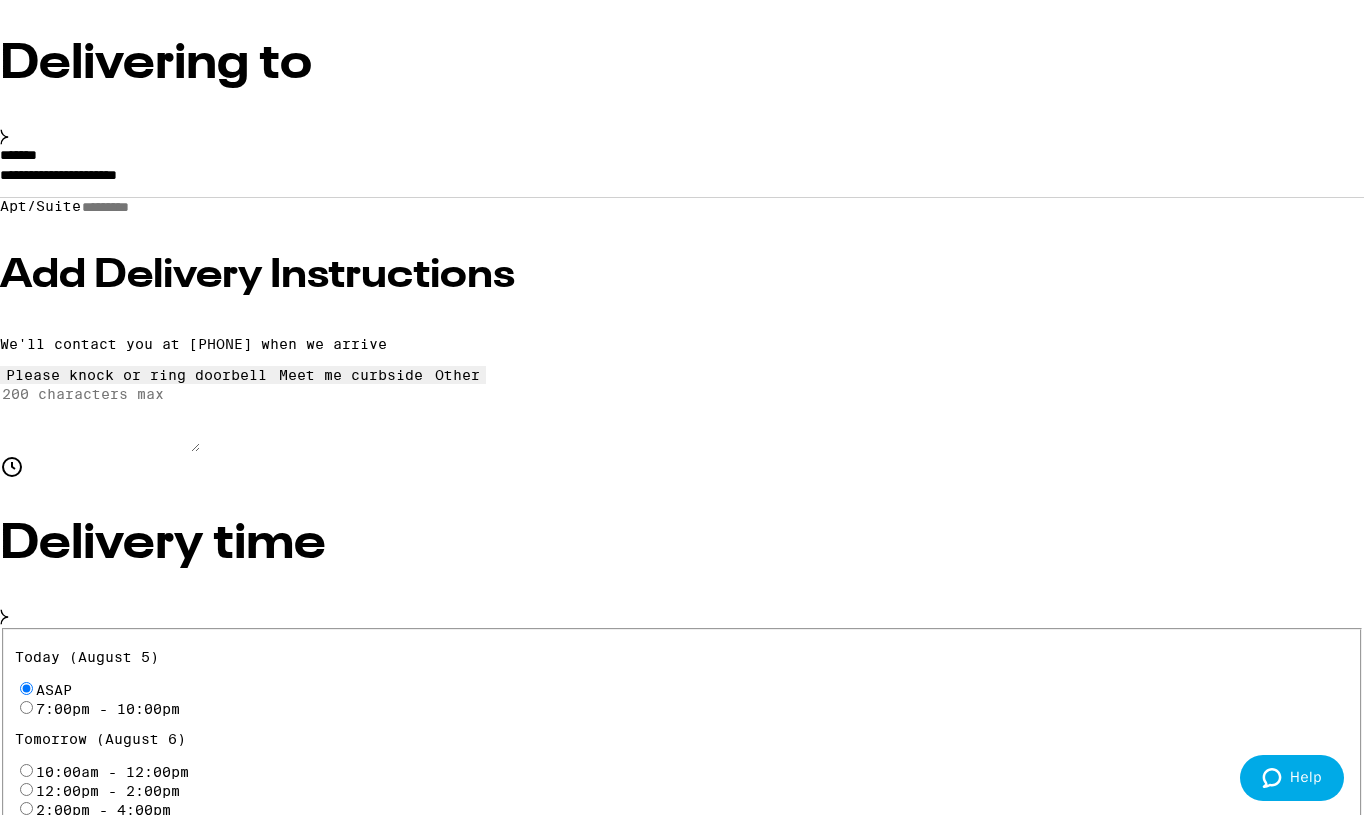 scroll, scrollTop: 70, scrollLeft: 0, axis: vertical 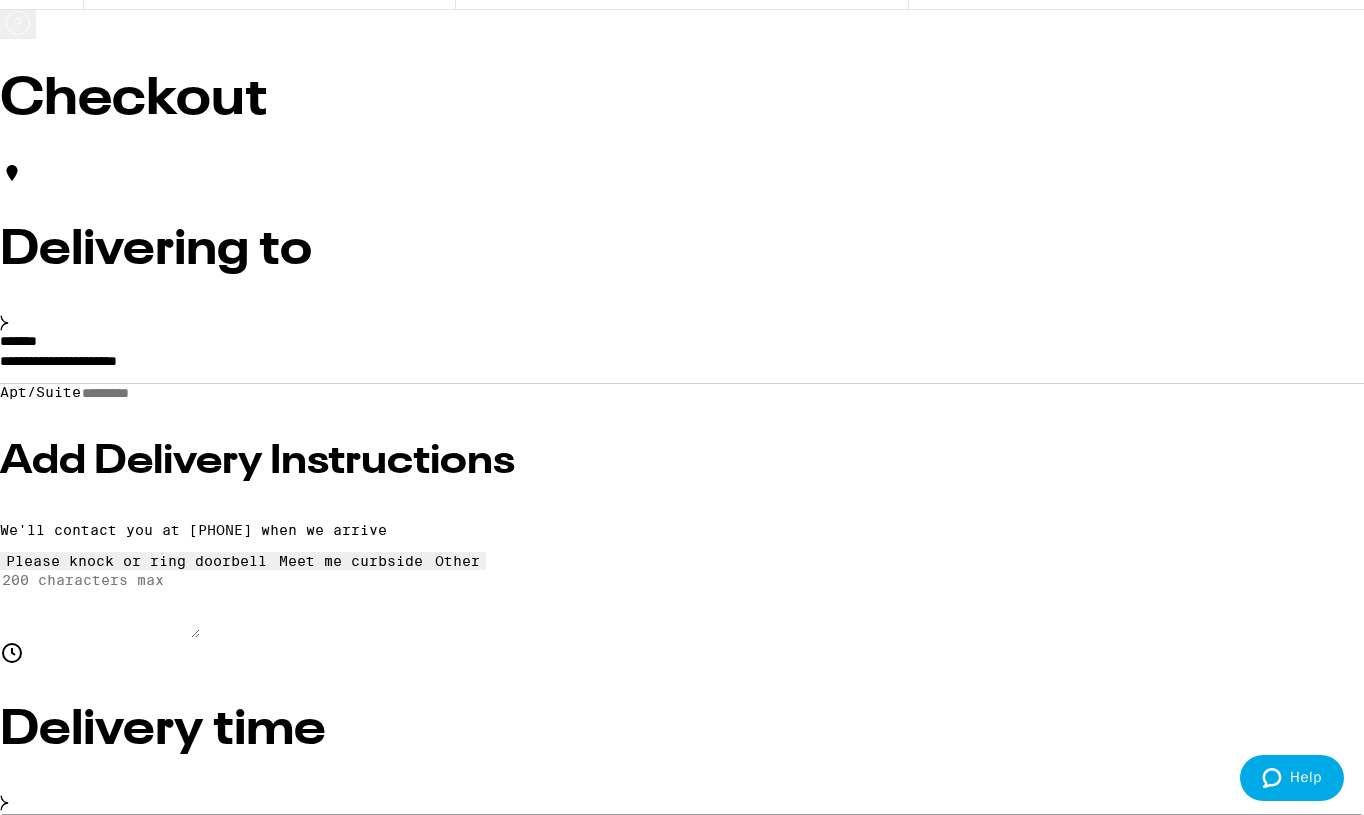click on "**********" at bounding box center (682, 366) 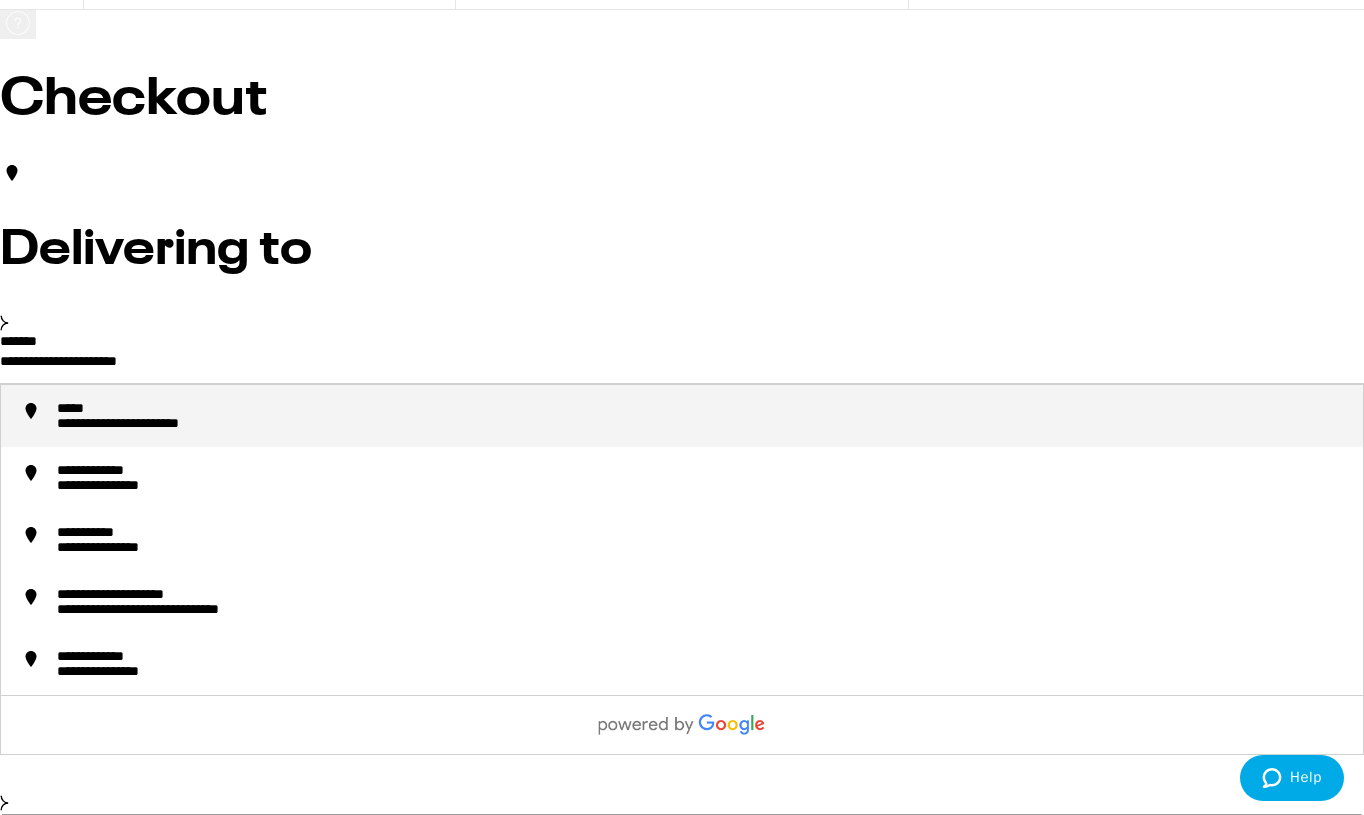 click on "**********" at bounding box center (682, 366) 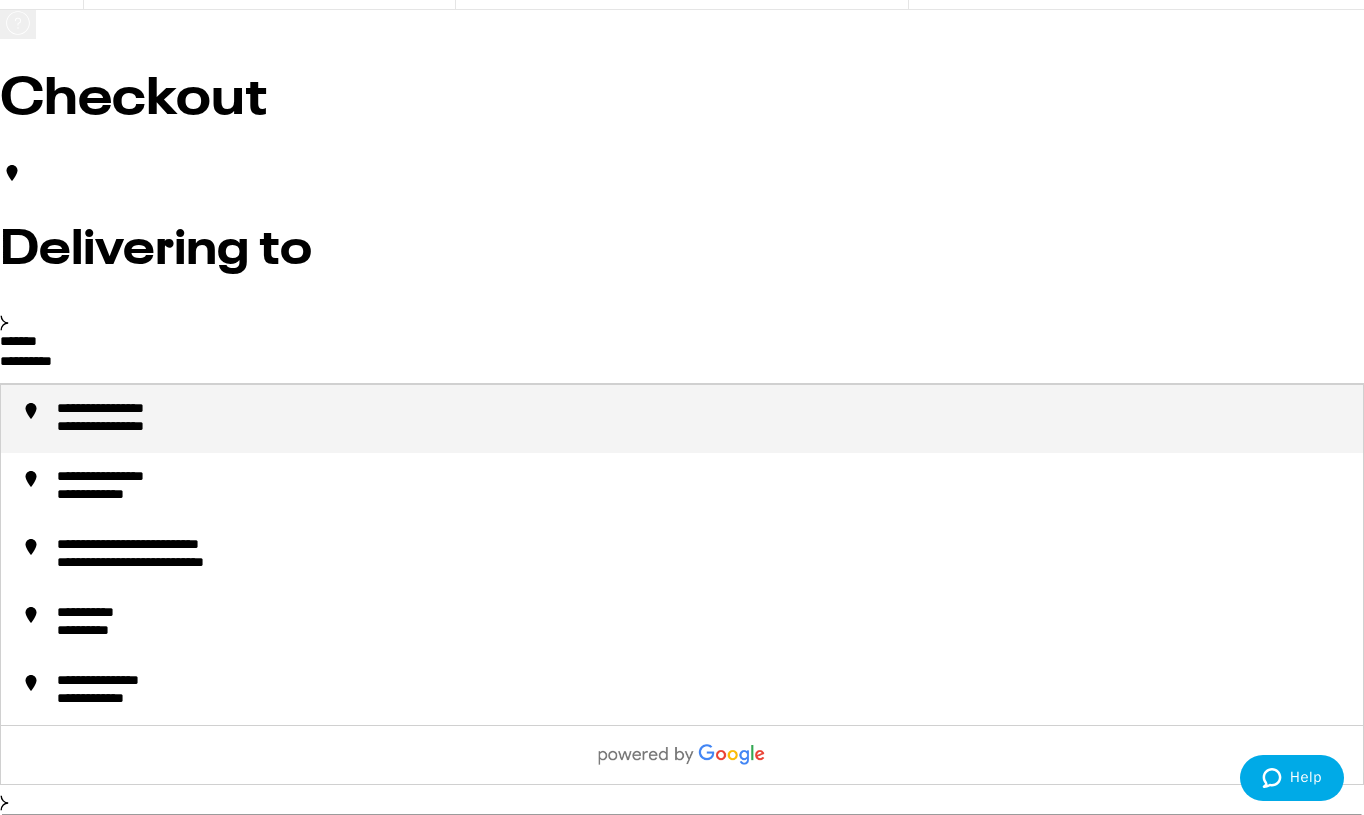 click on "**********" at bounding box center [134, 428] 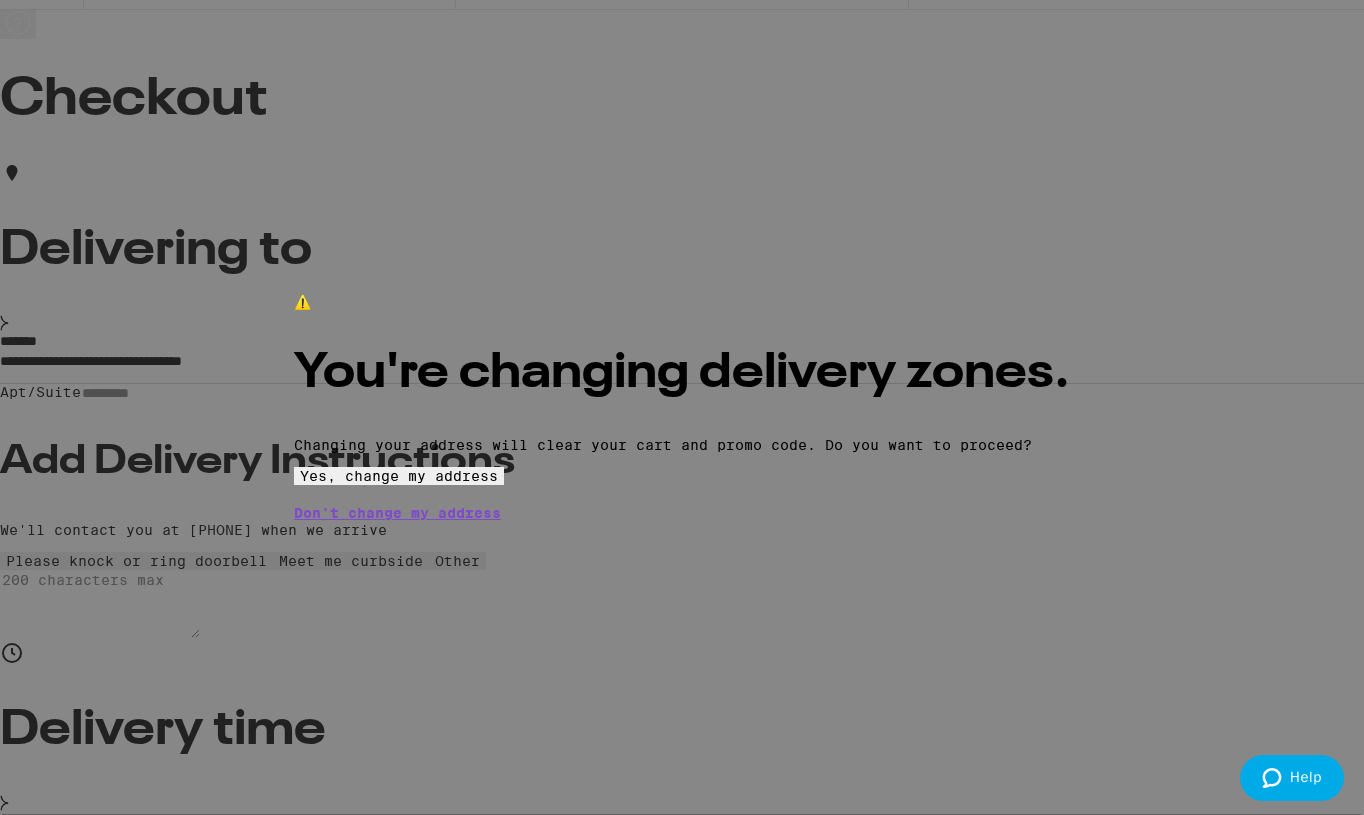 click on "Yes, change my address" at bounding box center [399, 476] 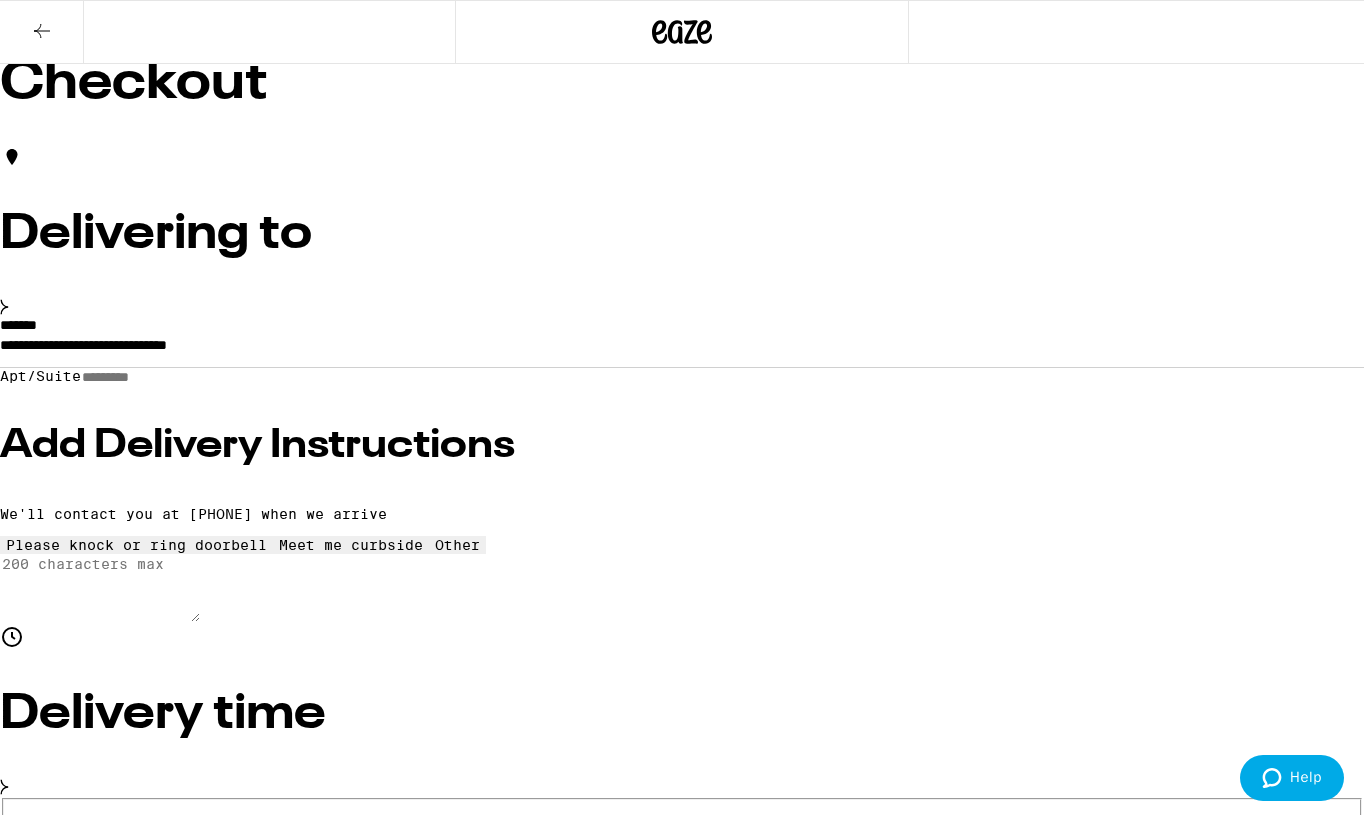 scroll, scrollTop: 0, scrollLeft: 0, axis: both 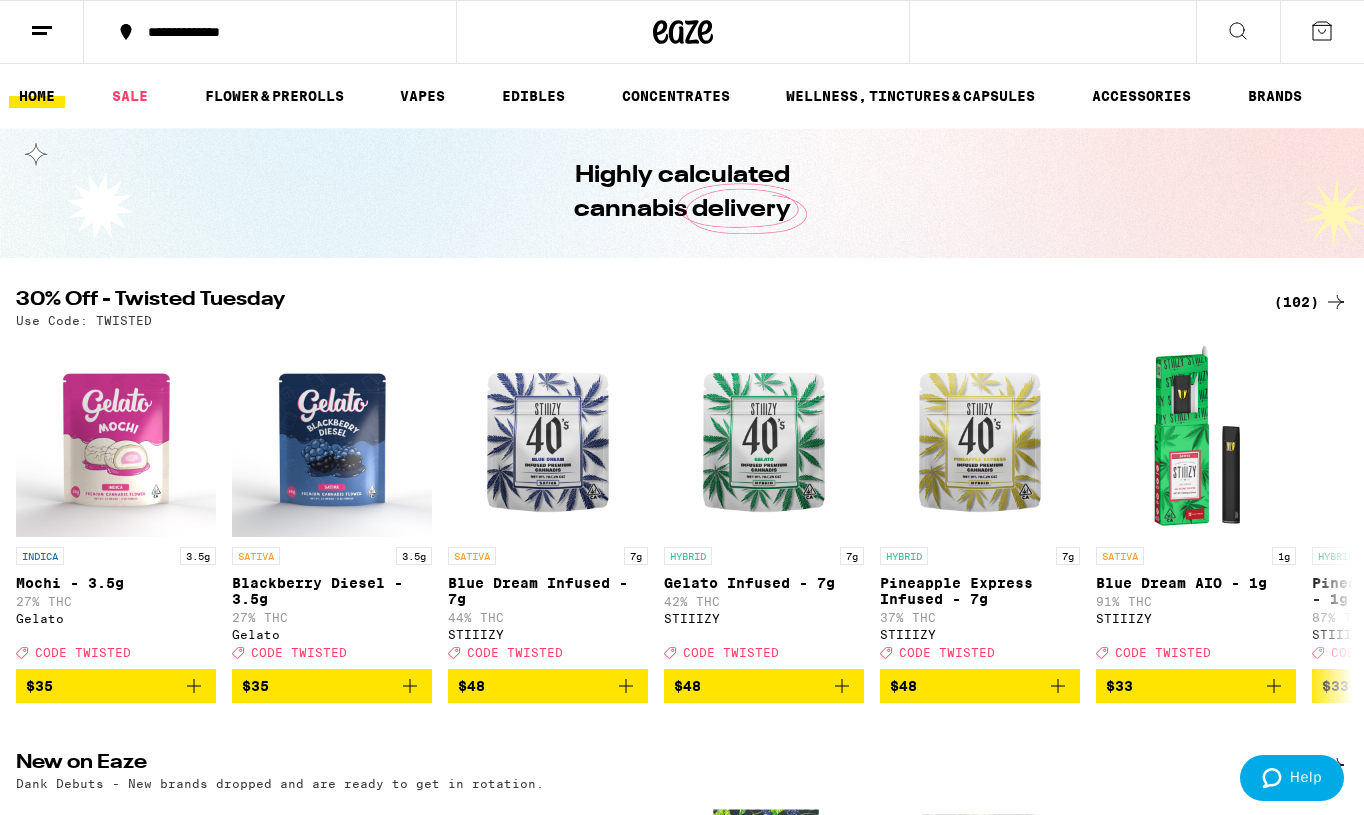 click on "(102)" at bounding box center (1311, 302) 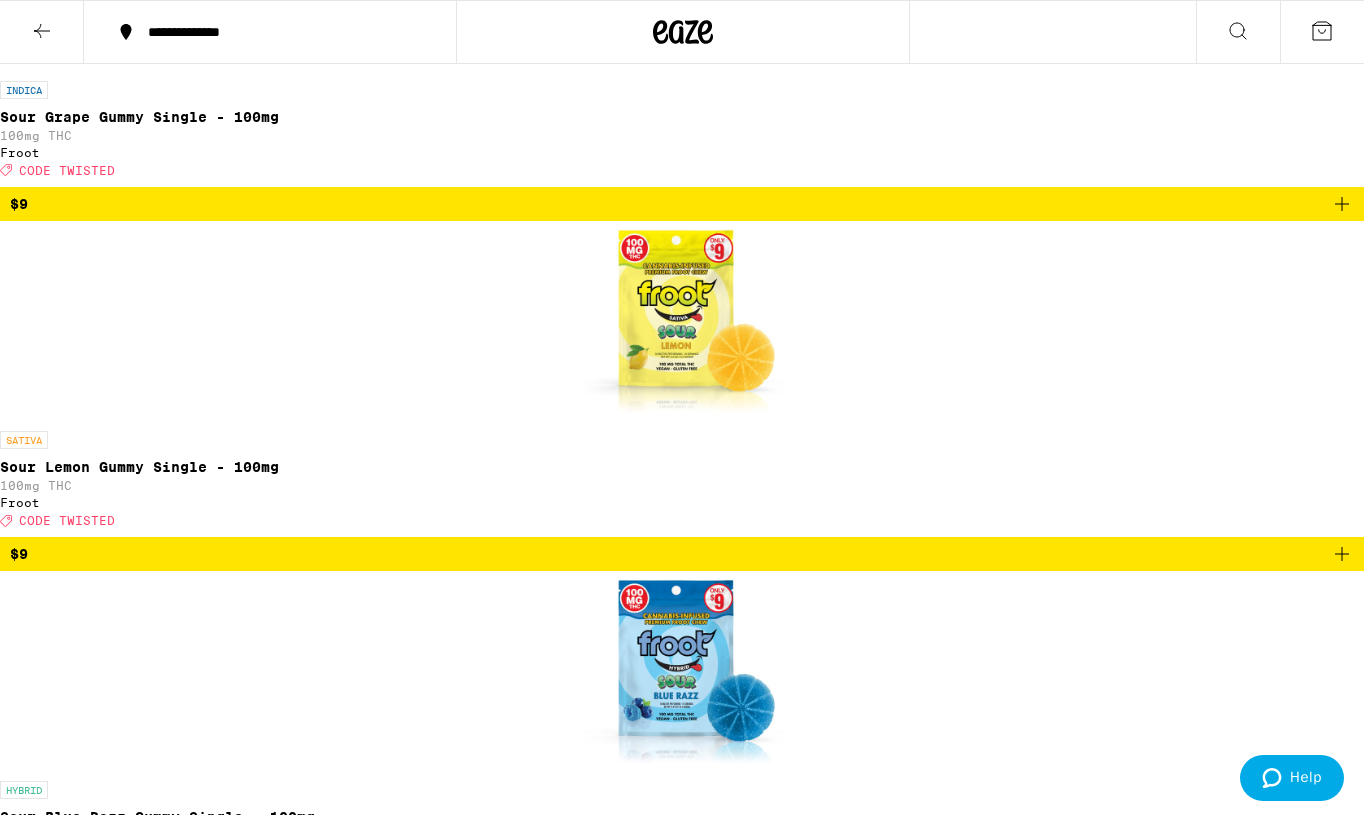 scroll, scrollTop: 5957, scrollLeft: 0, axis: vertical 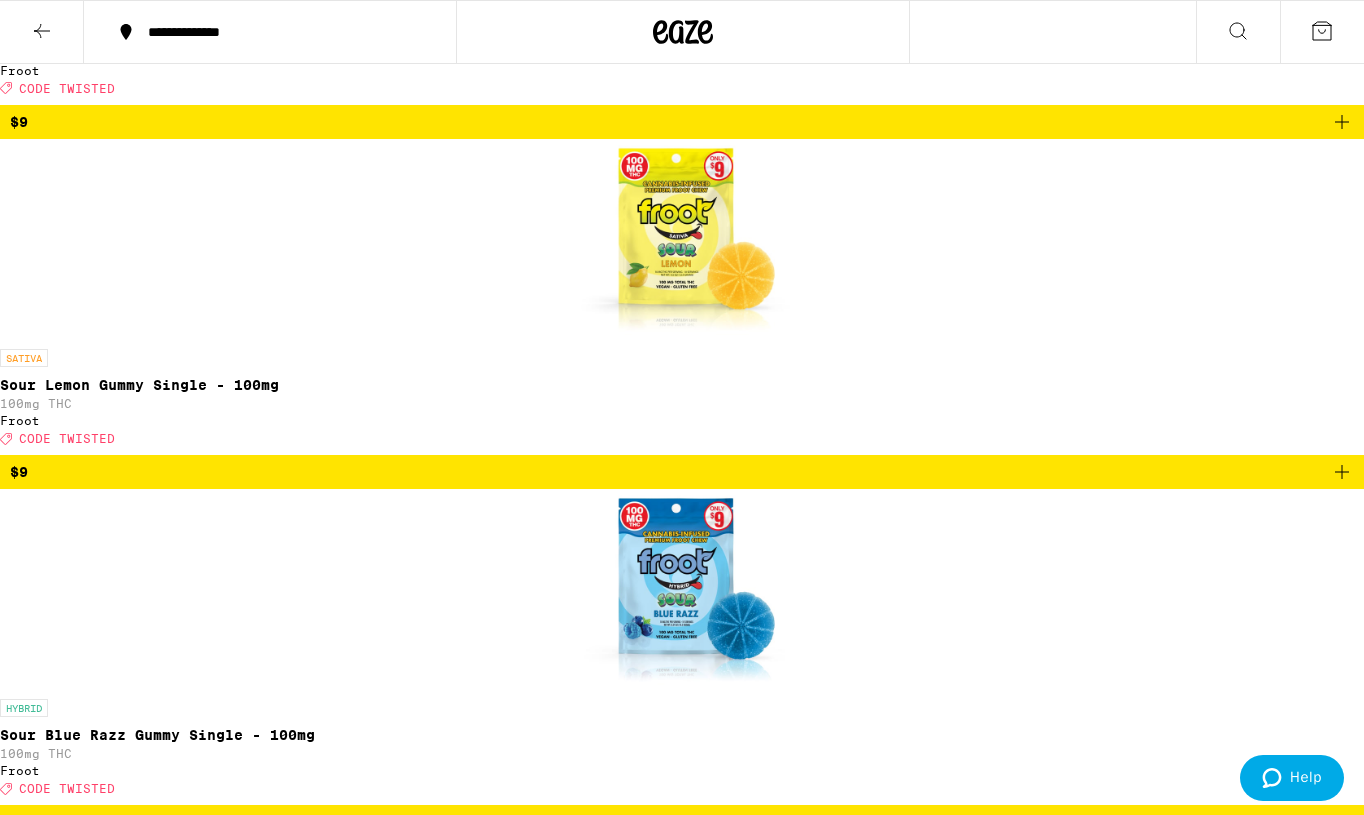 click 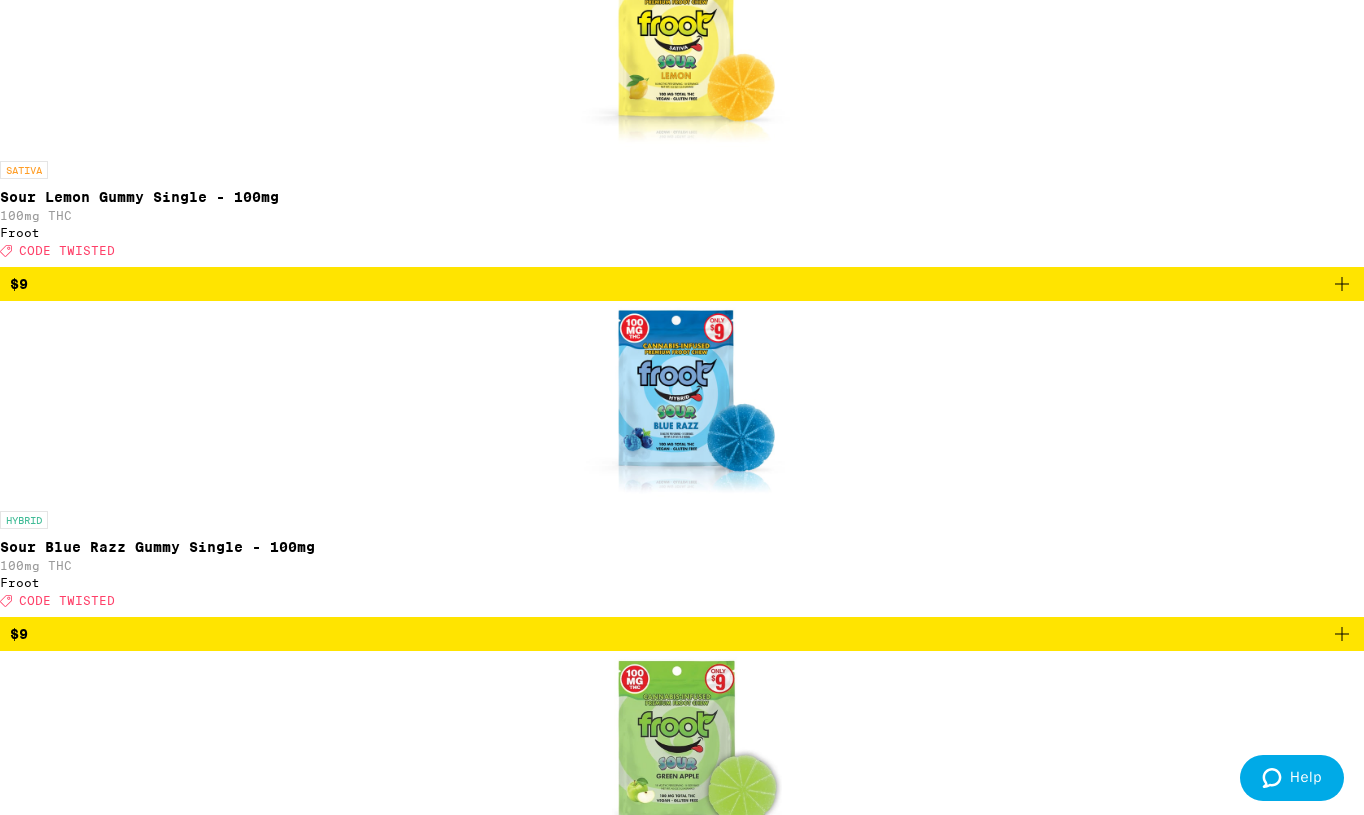scroll, scrollTop: 6162, scrollLeft: 0, axis: vertical 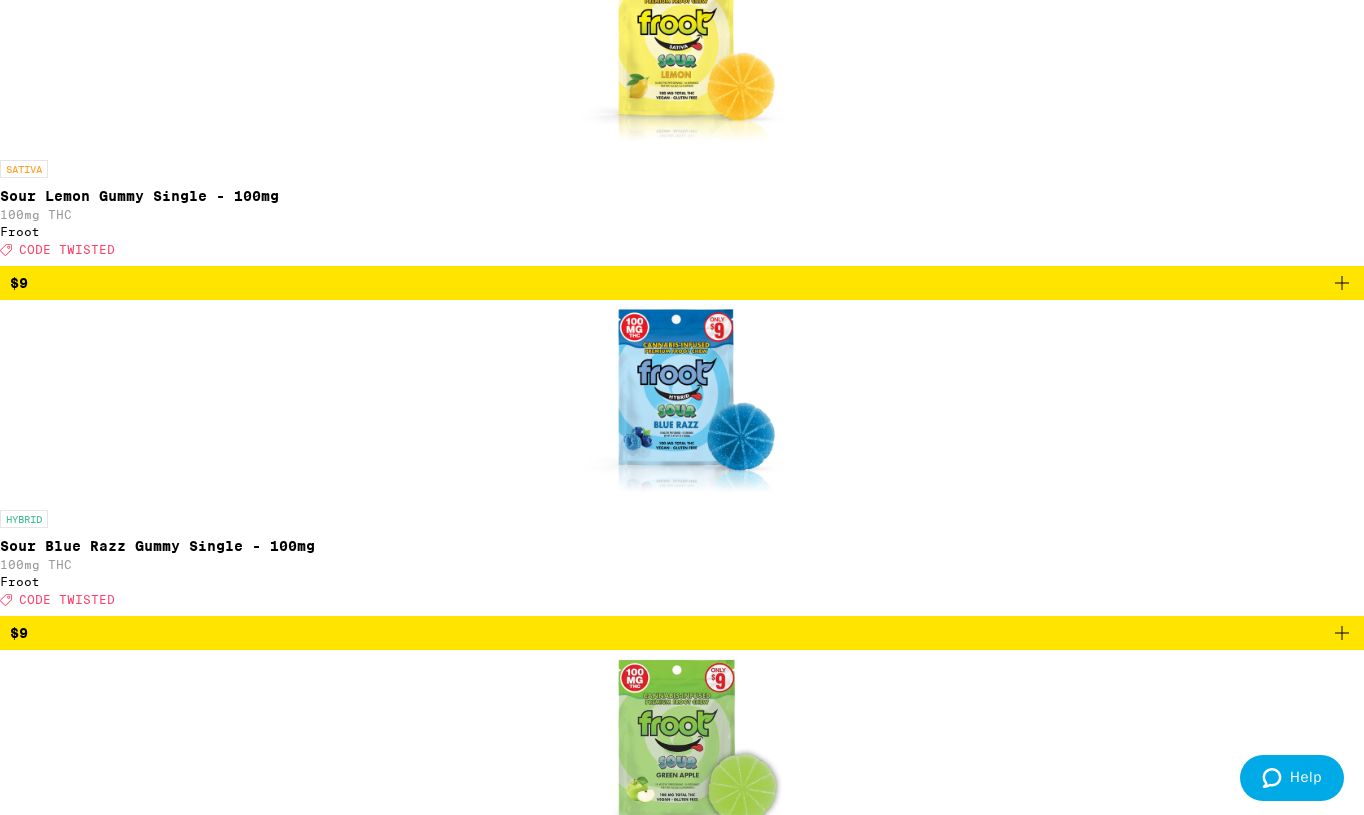 click 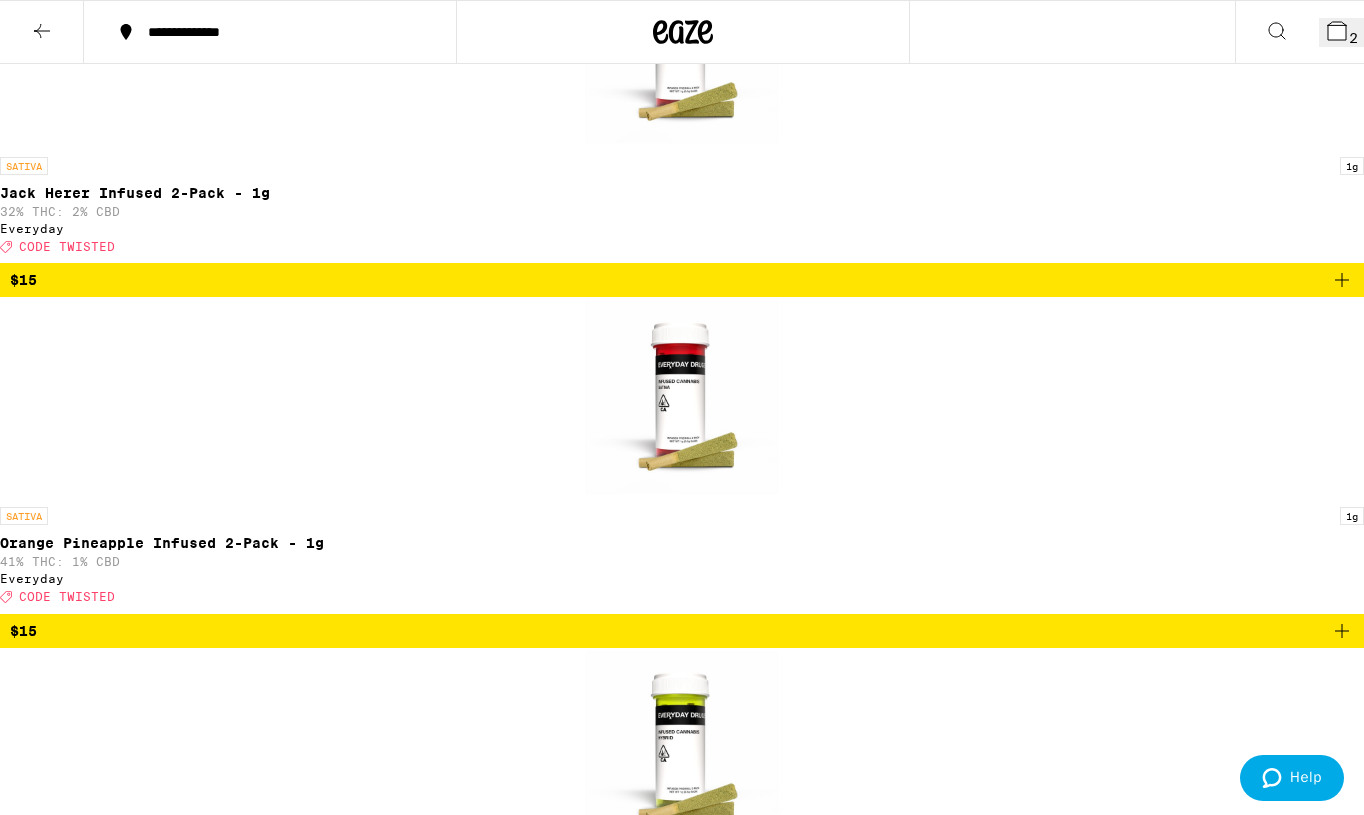 scroll, scrollTop: 7901, scrollLeft: 0, axis: vertical 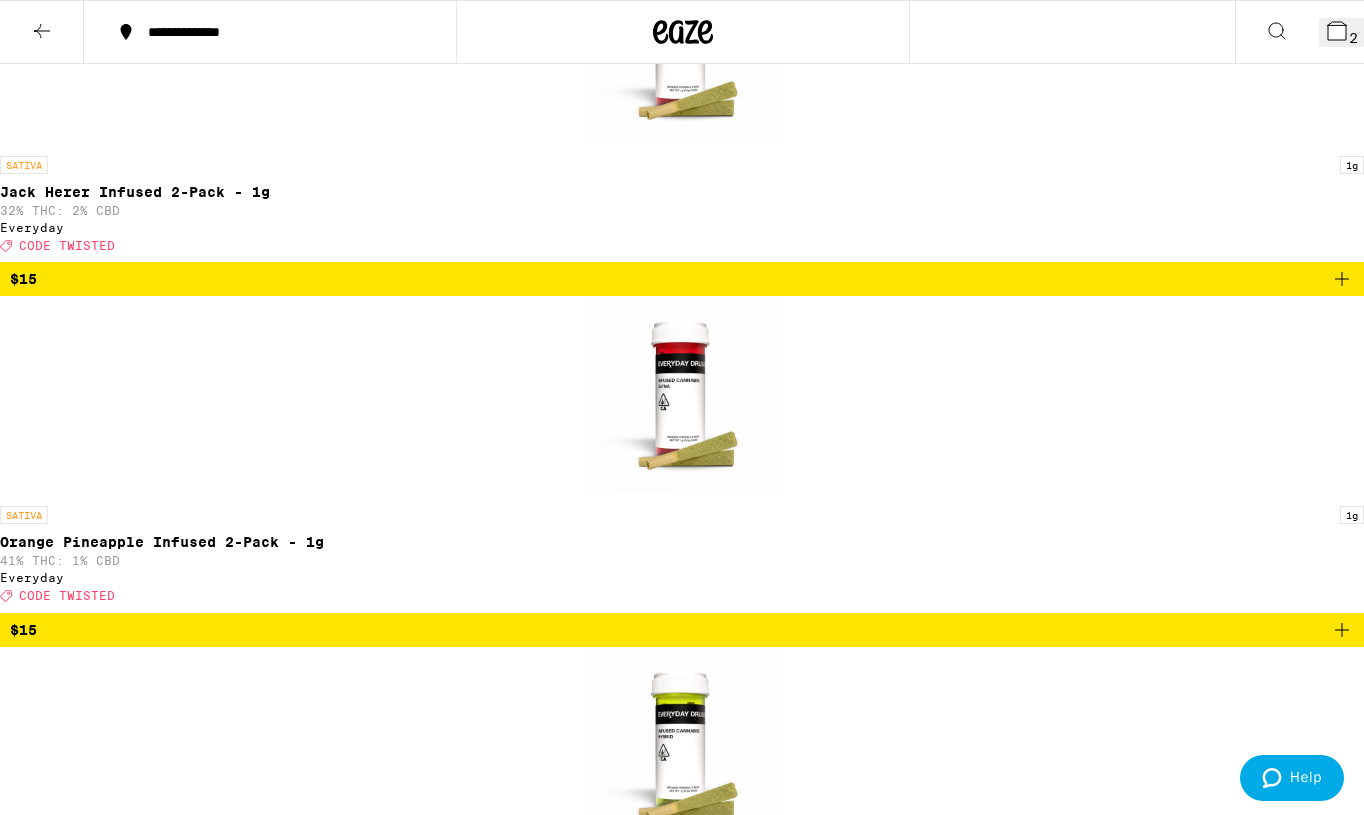 click 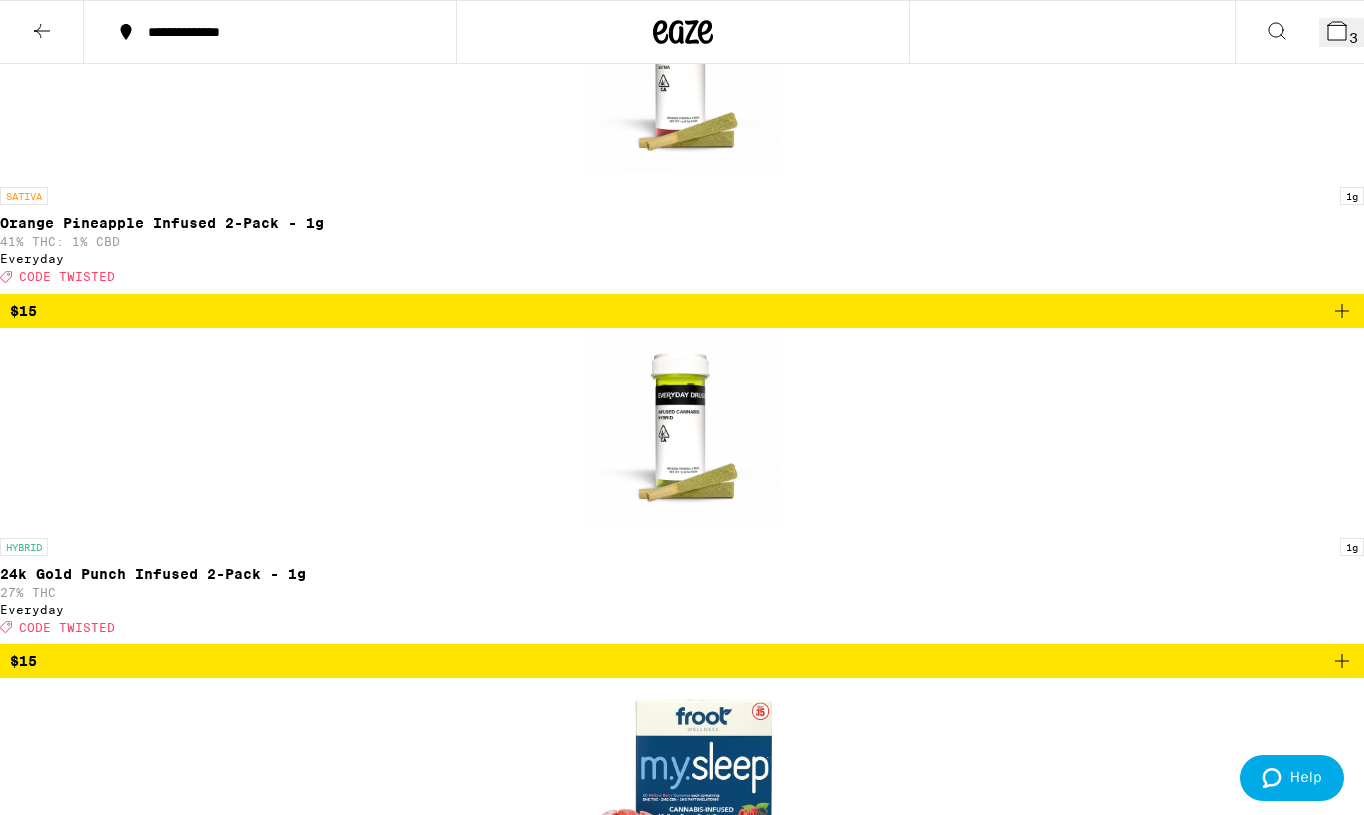 scroll, scrollTop: 8240, scrollLeft: 0, axis: vertical 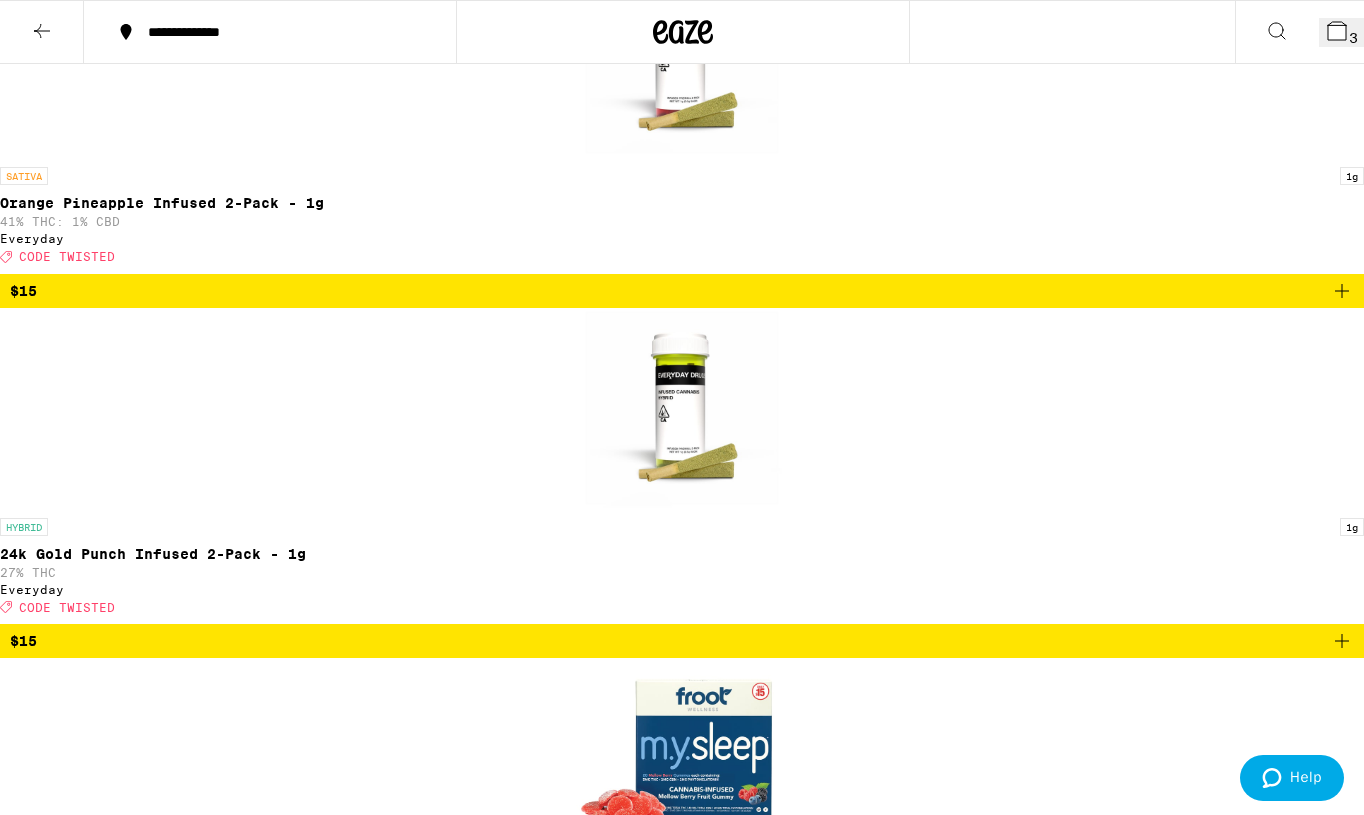 click 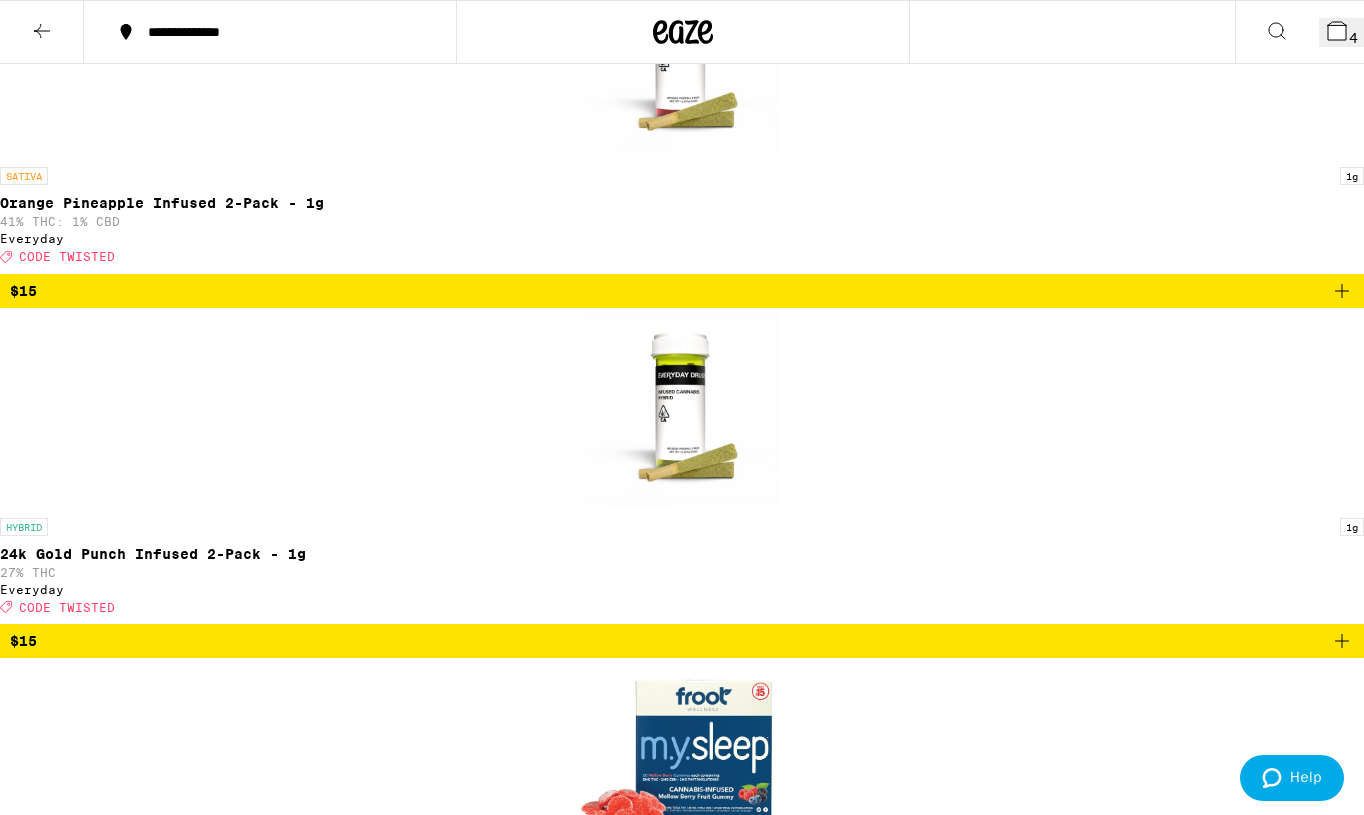 click 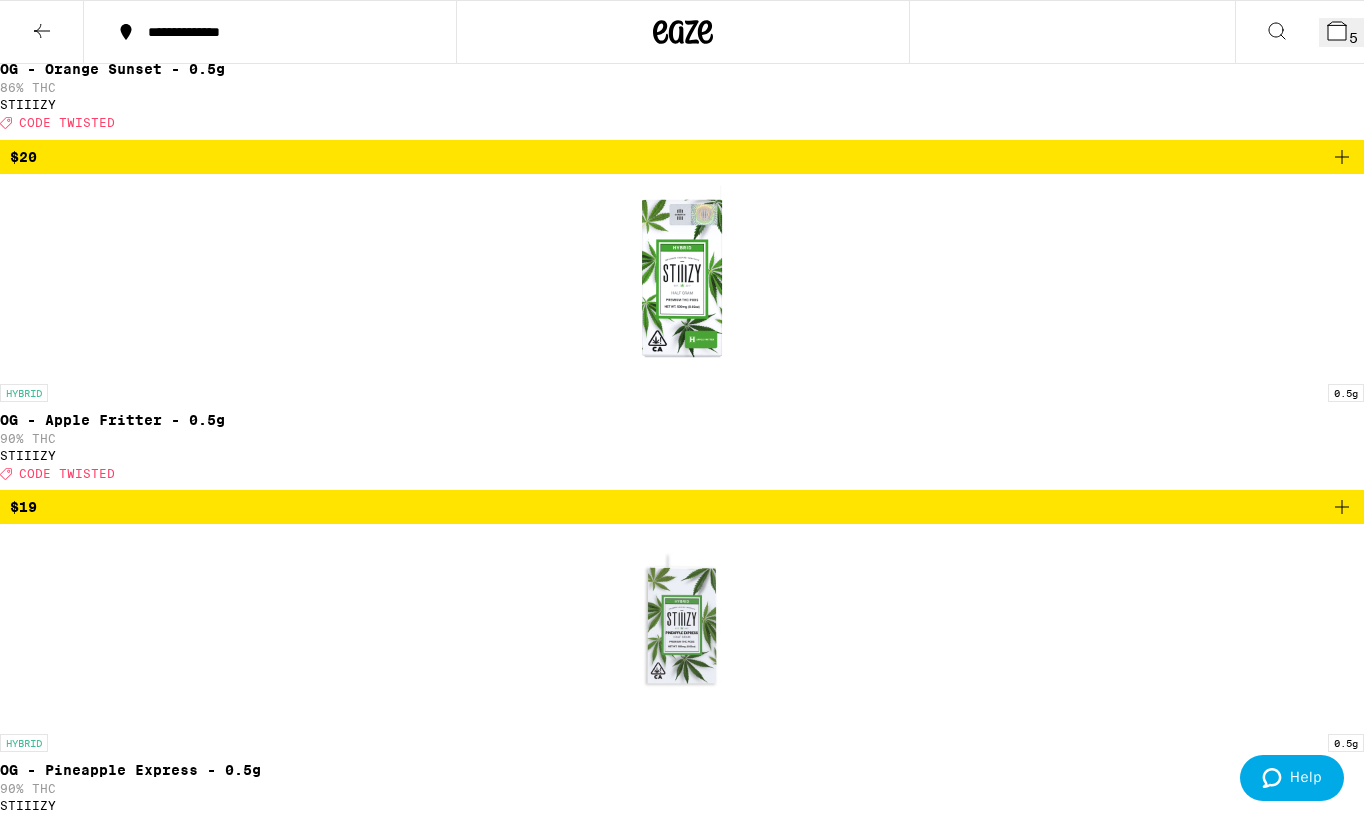 scroll, scrollTop: 8915, scrollLeft: 0, axis: vertical 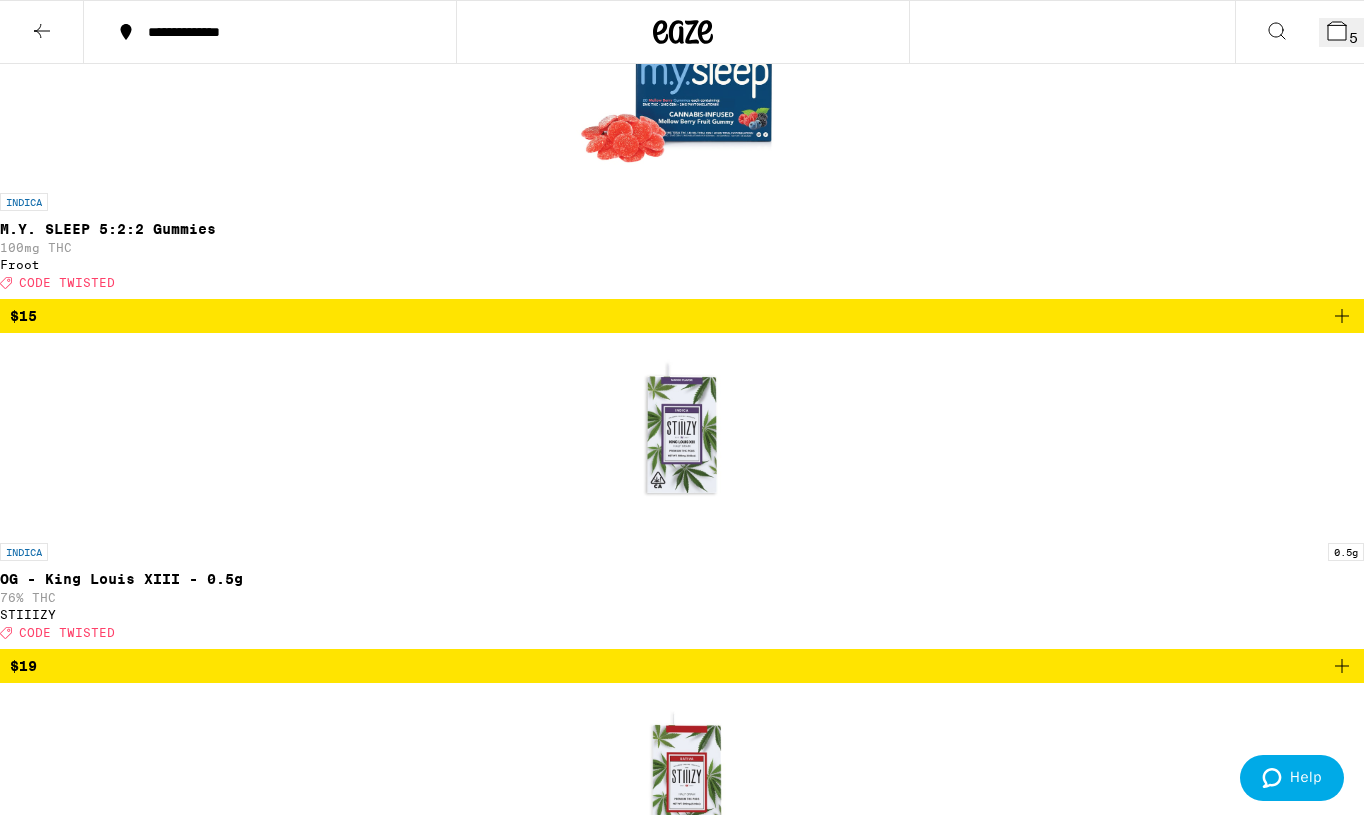 click 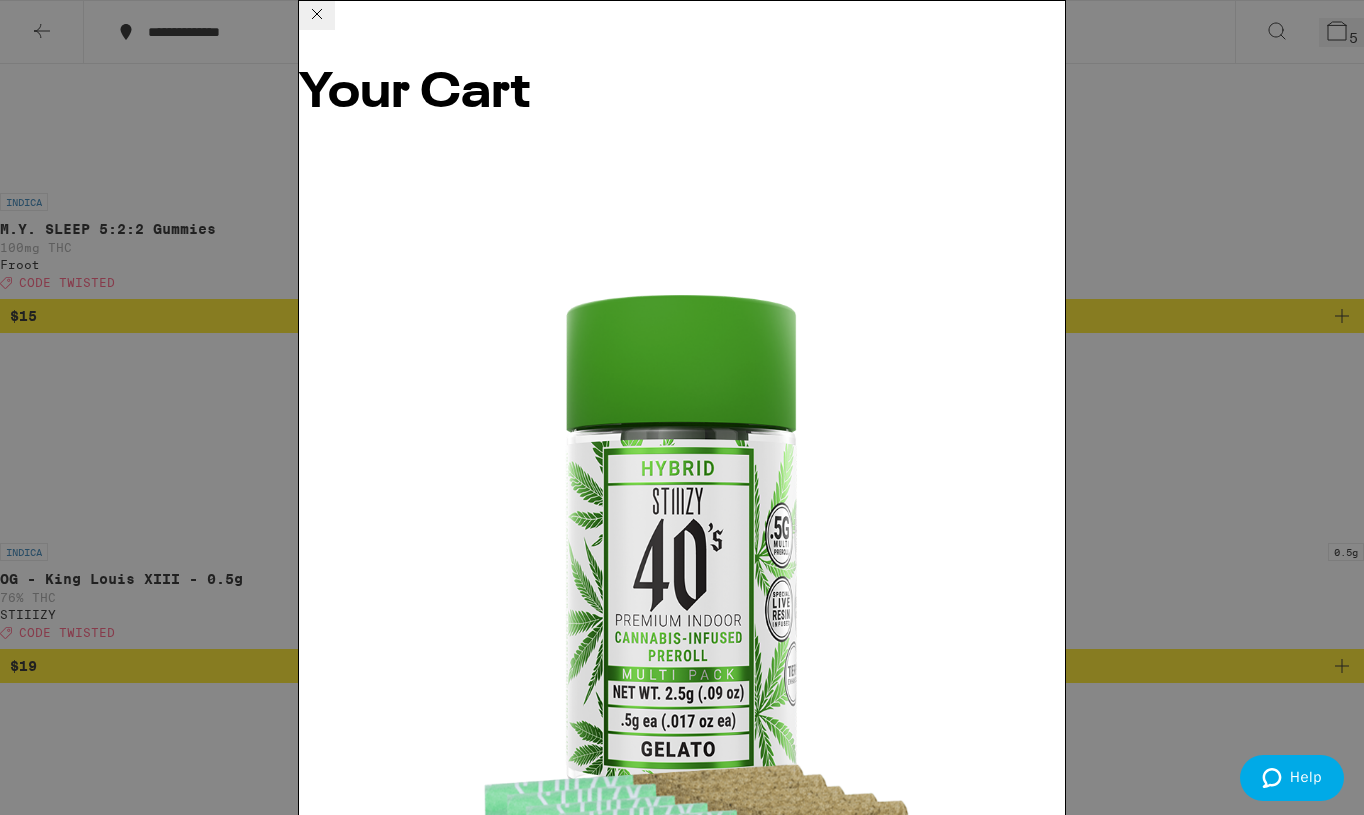 click on "Apply Promo" at bounding box center [354, 5468] 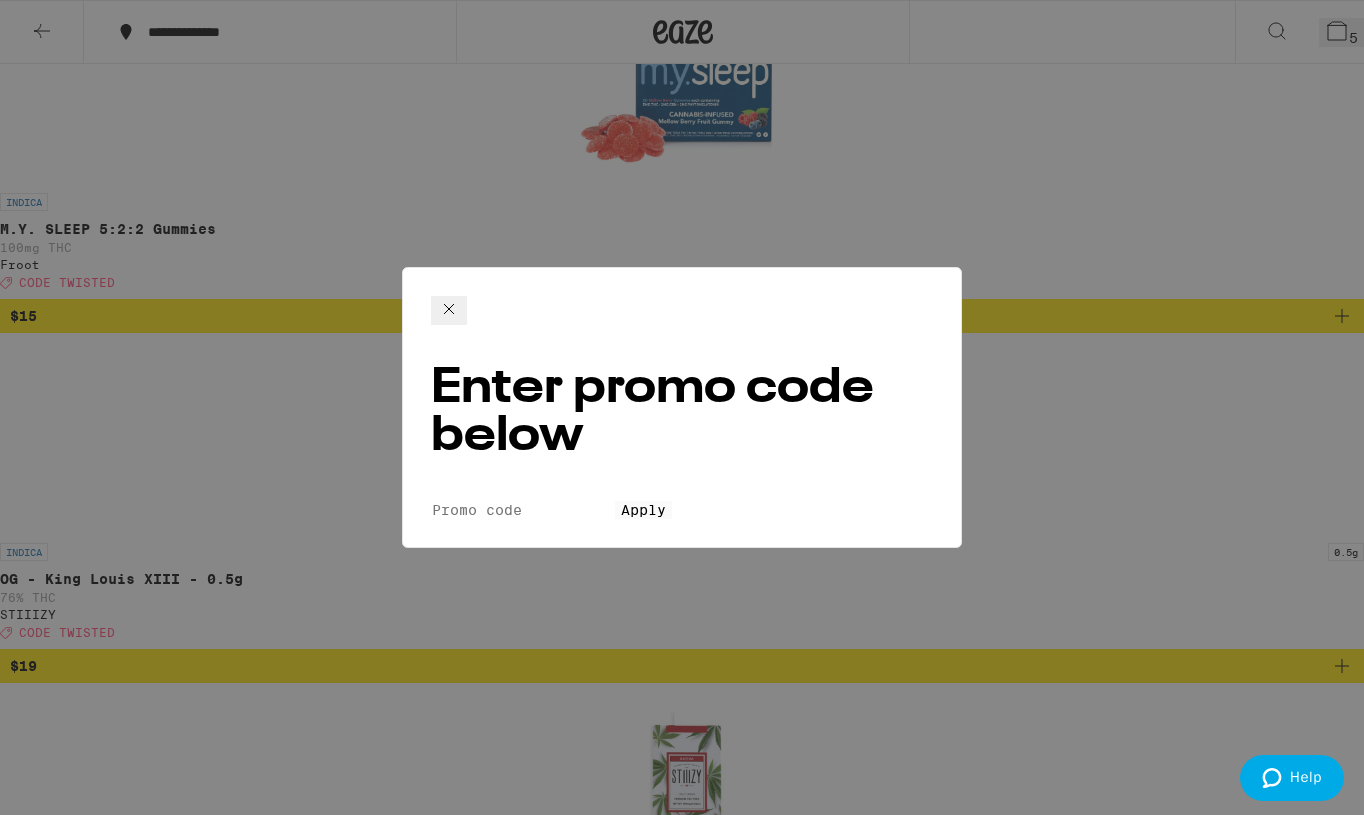 click on "Promo Code" at bounding box center (523, 510) 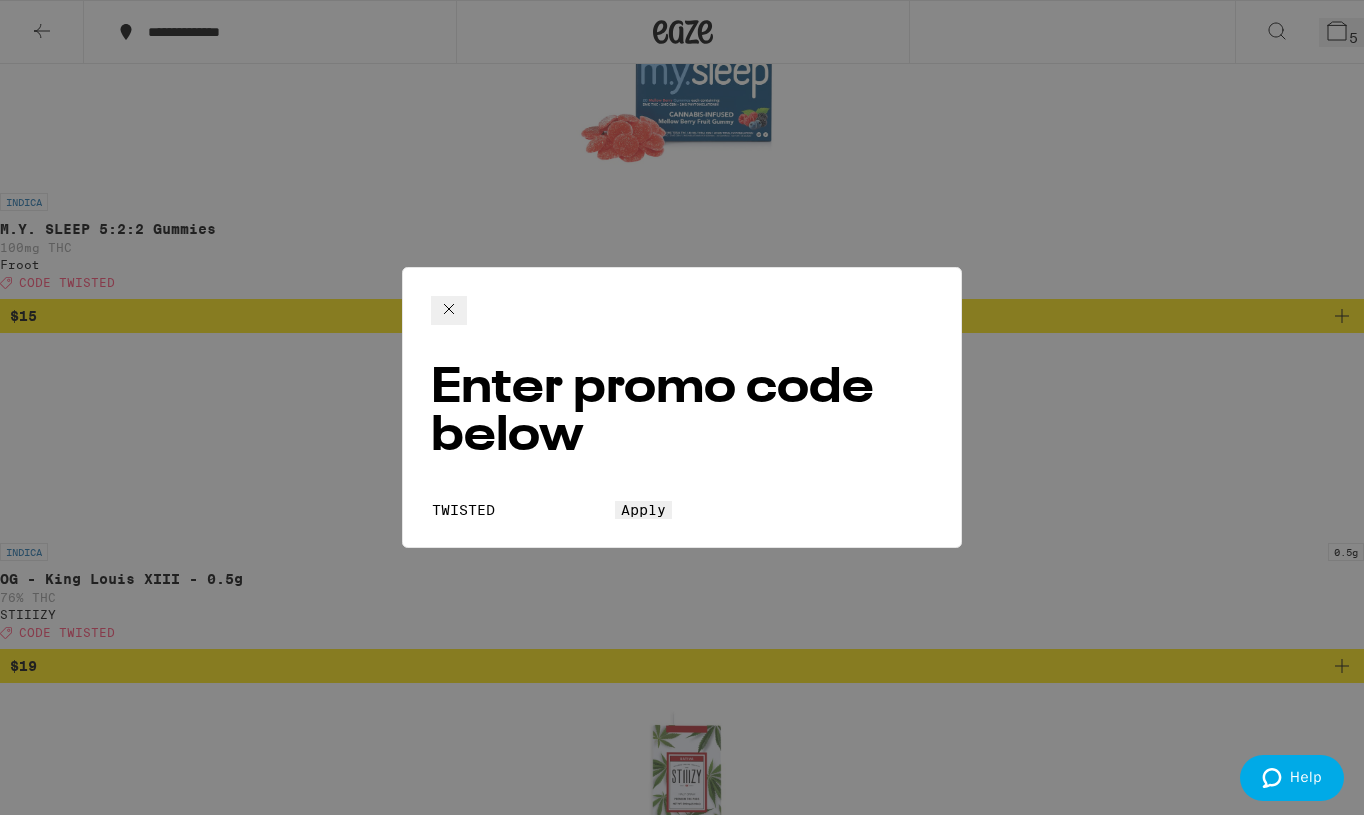type on "TWISTED" 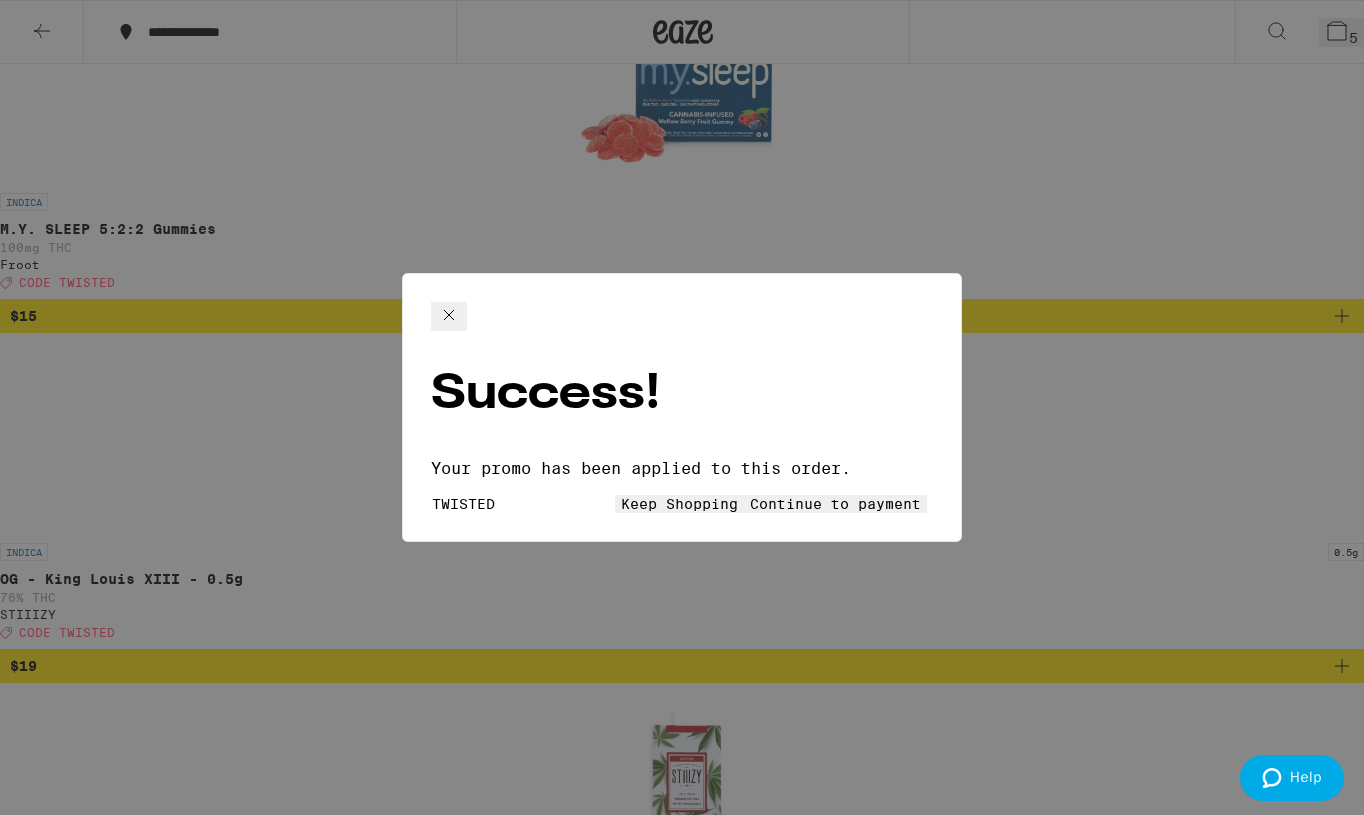 click on "Continue to payment" at bounding box center [835, 504] 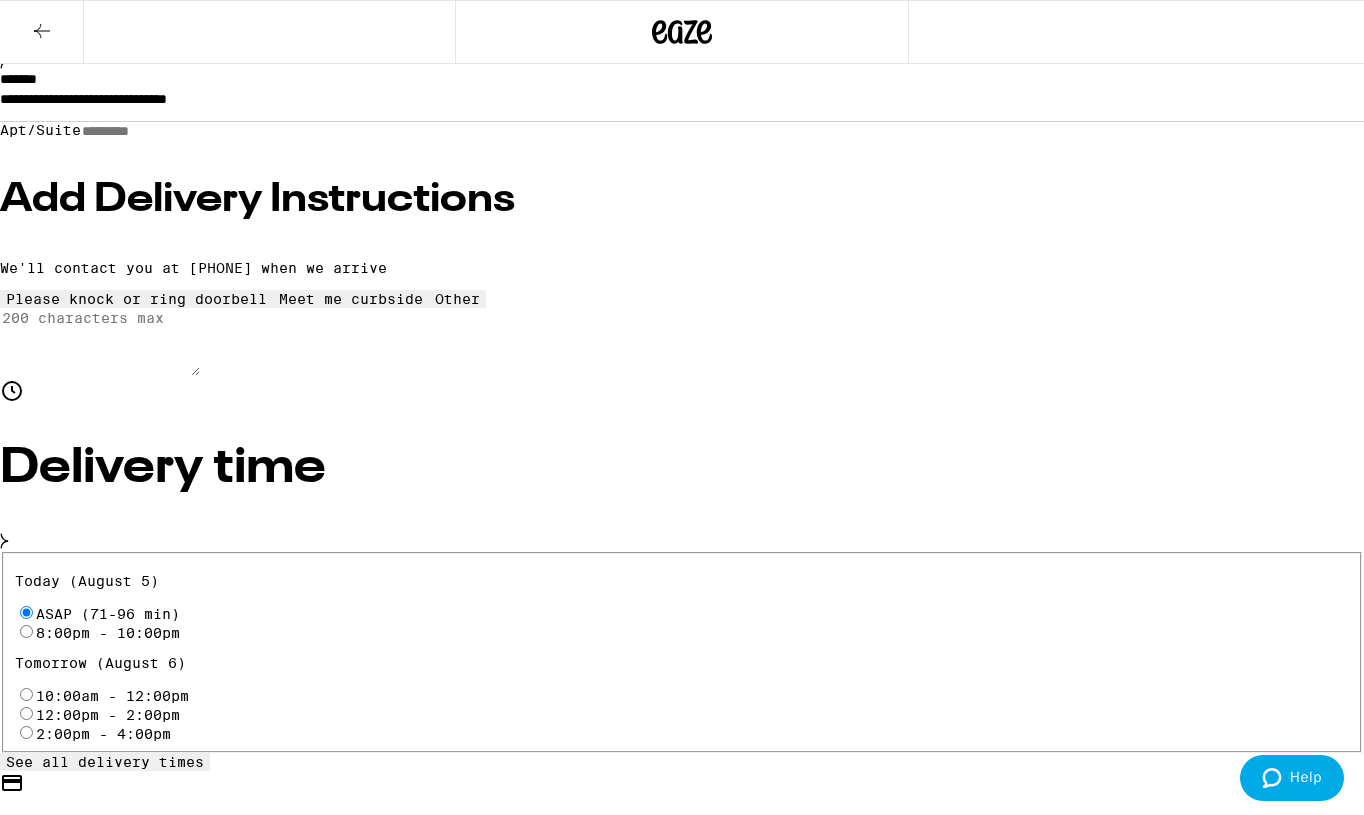 scroll, scrollTop: 505, scrollLeft: 0, axis: vertical 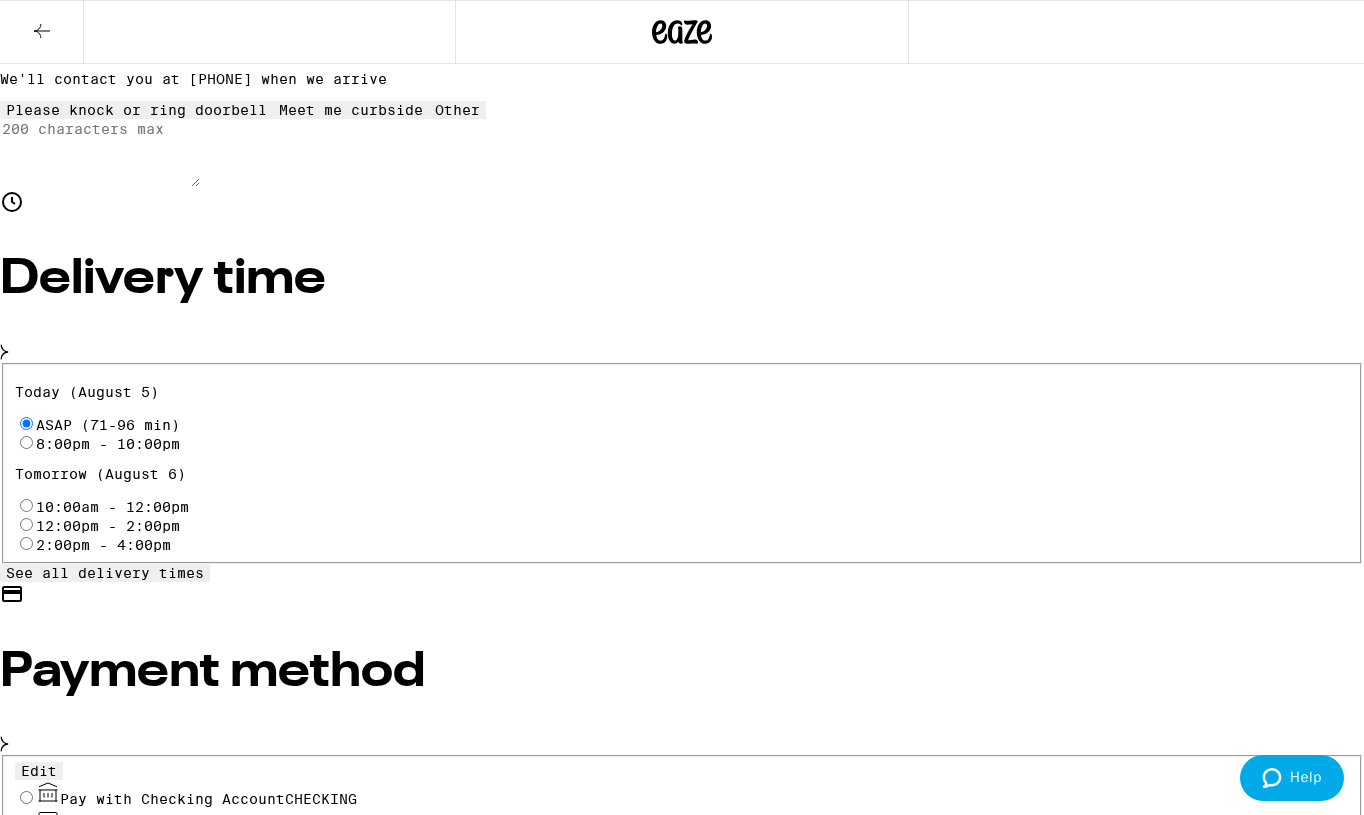 click on "8:00pm - 10:00pm" at bounding box center (108, 444) 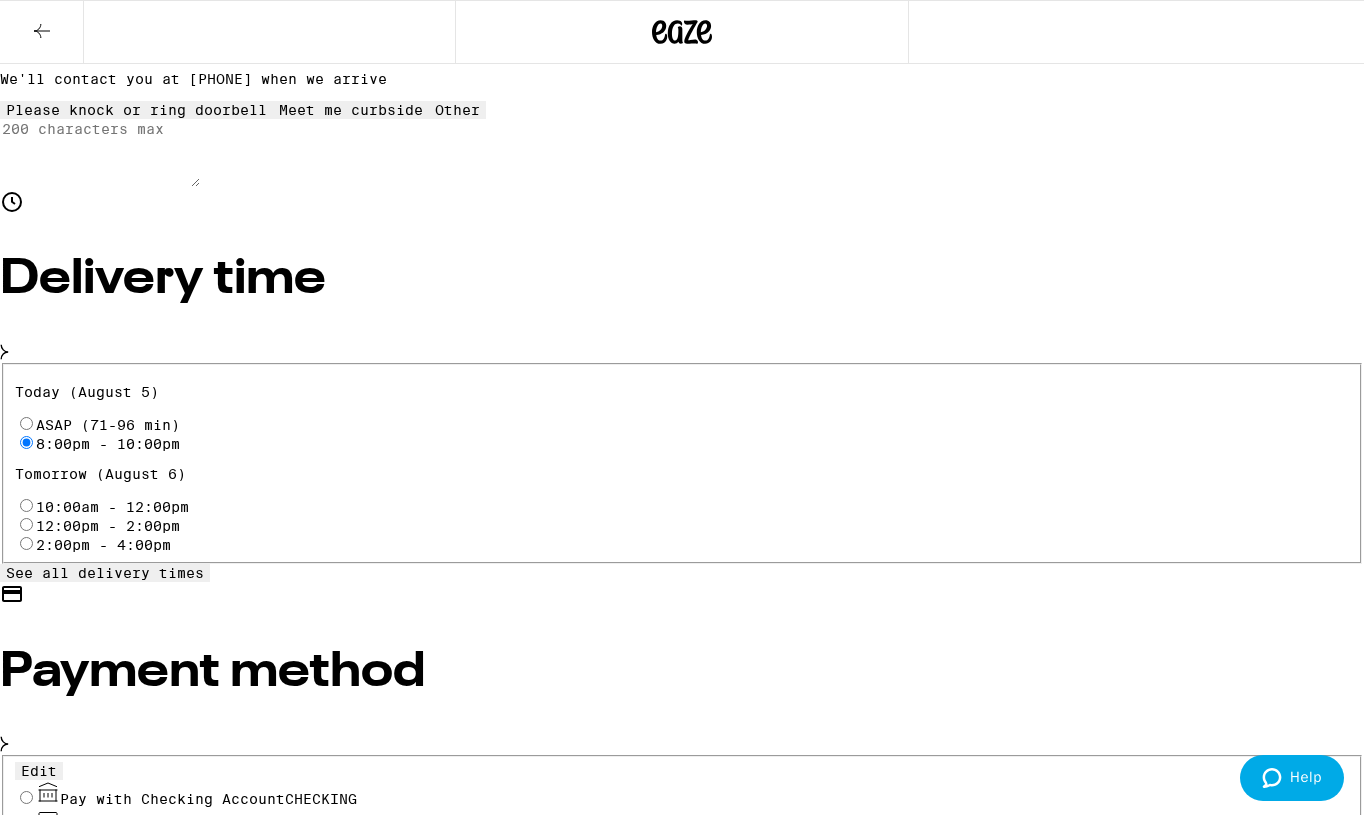 radio on "true" 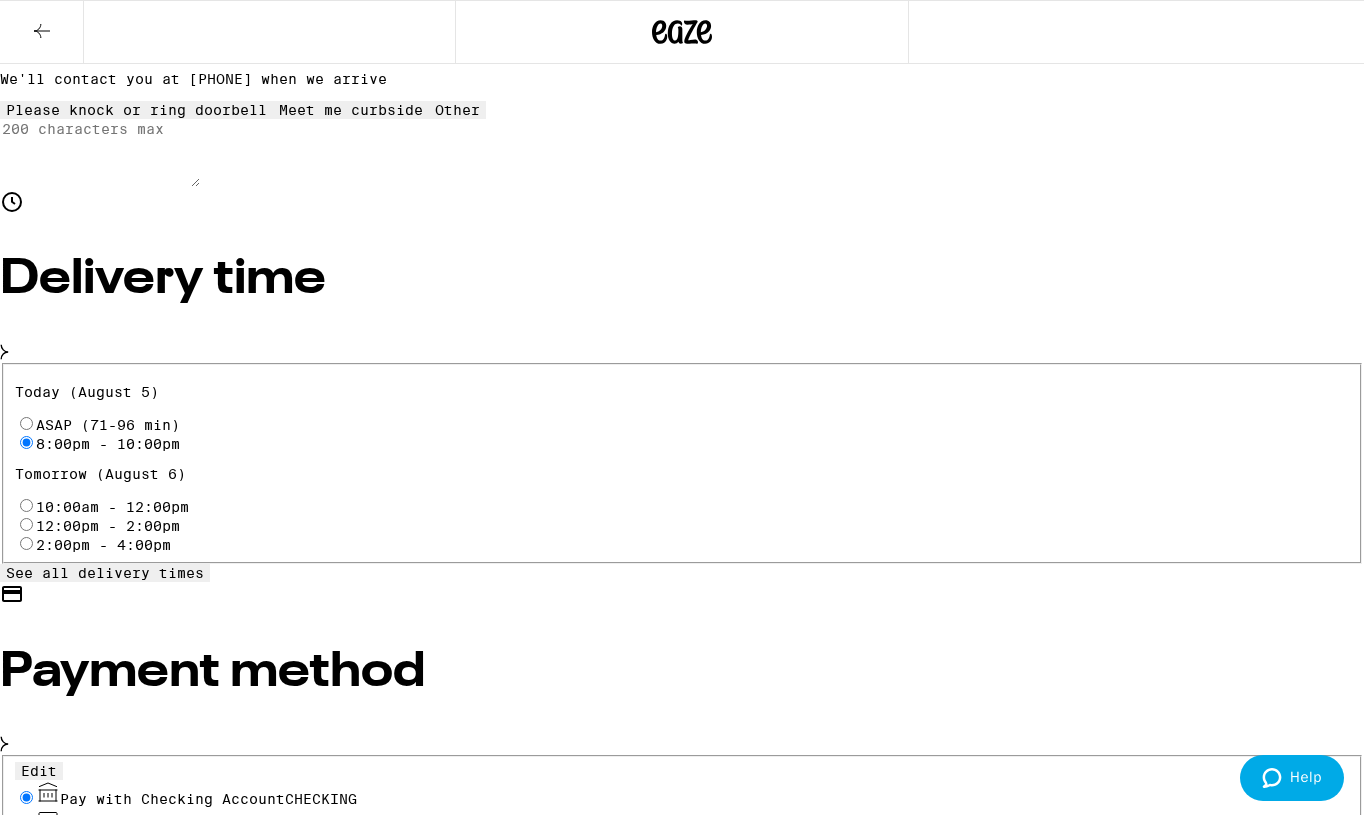 radio on "true" 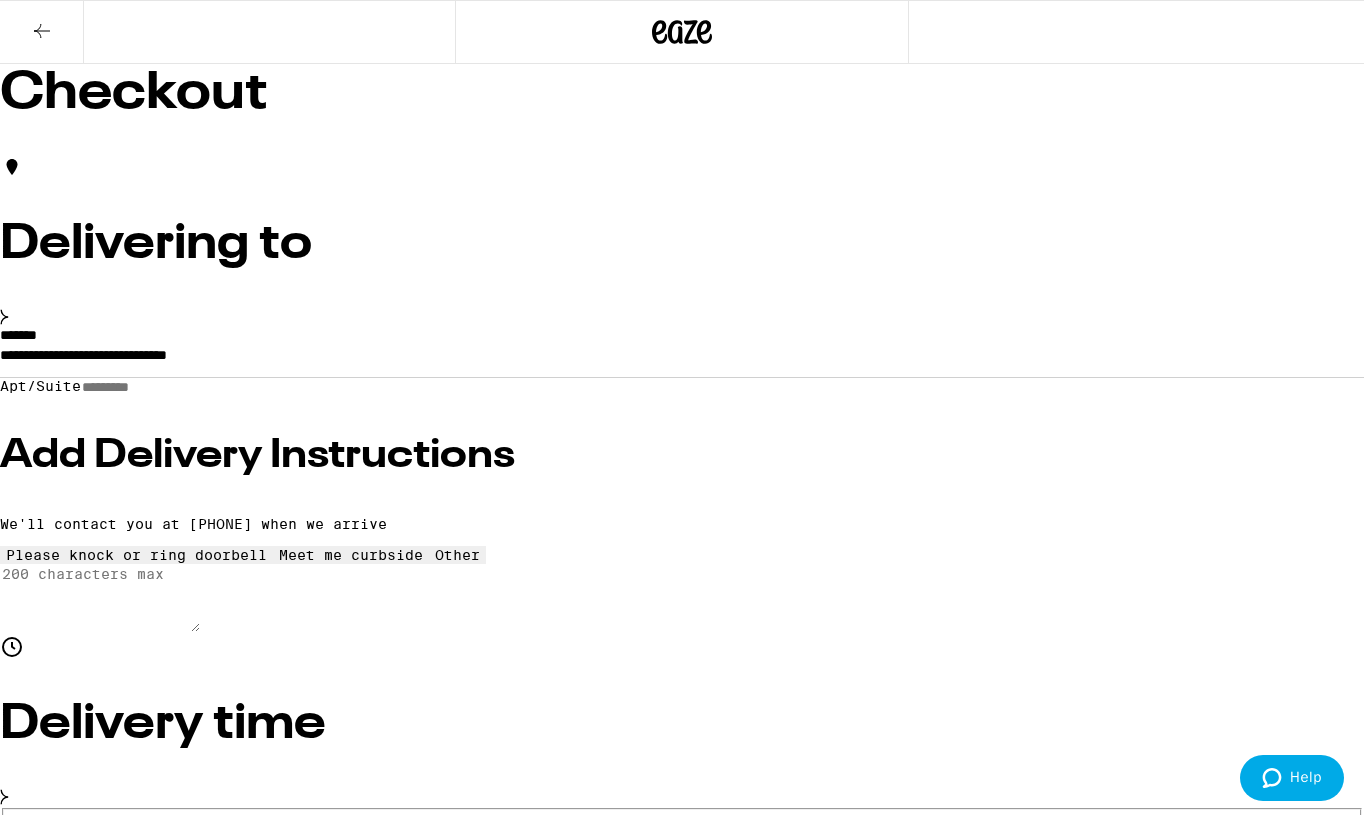 scroll, scrollTop: 93, scrollLeft: 0, axis: vertical 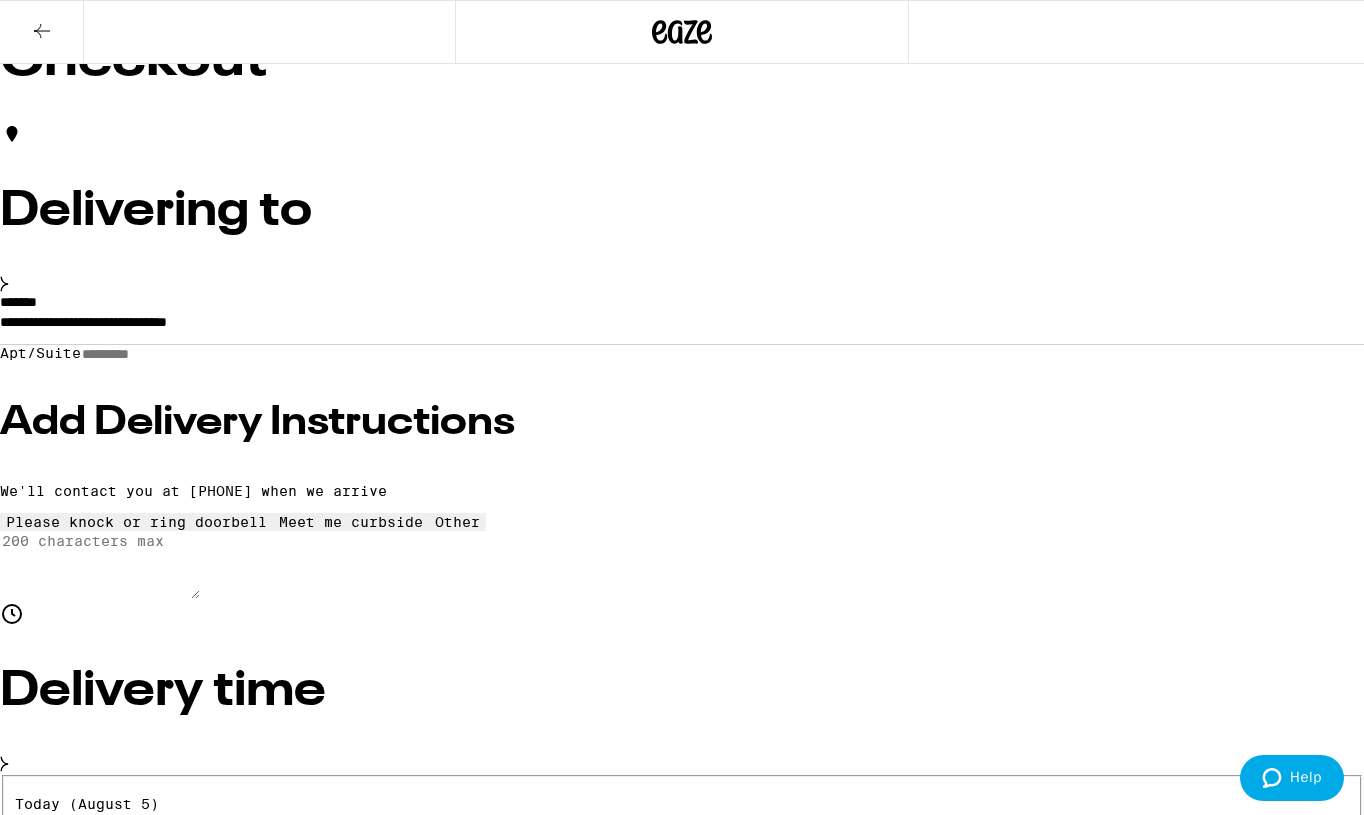 click on "Place Order" at bounding box center [55, 9117] 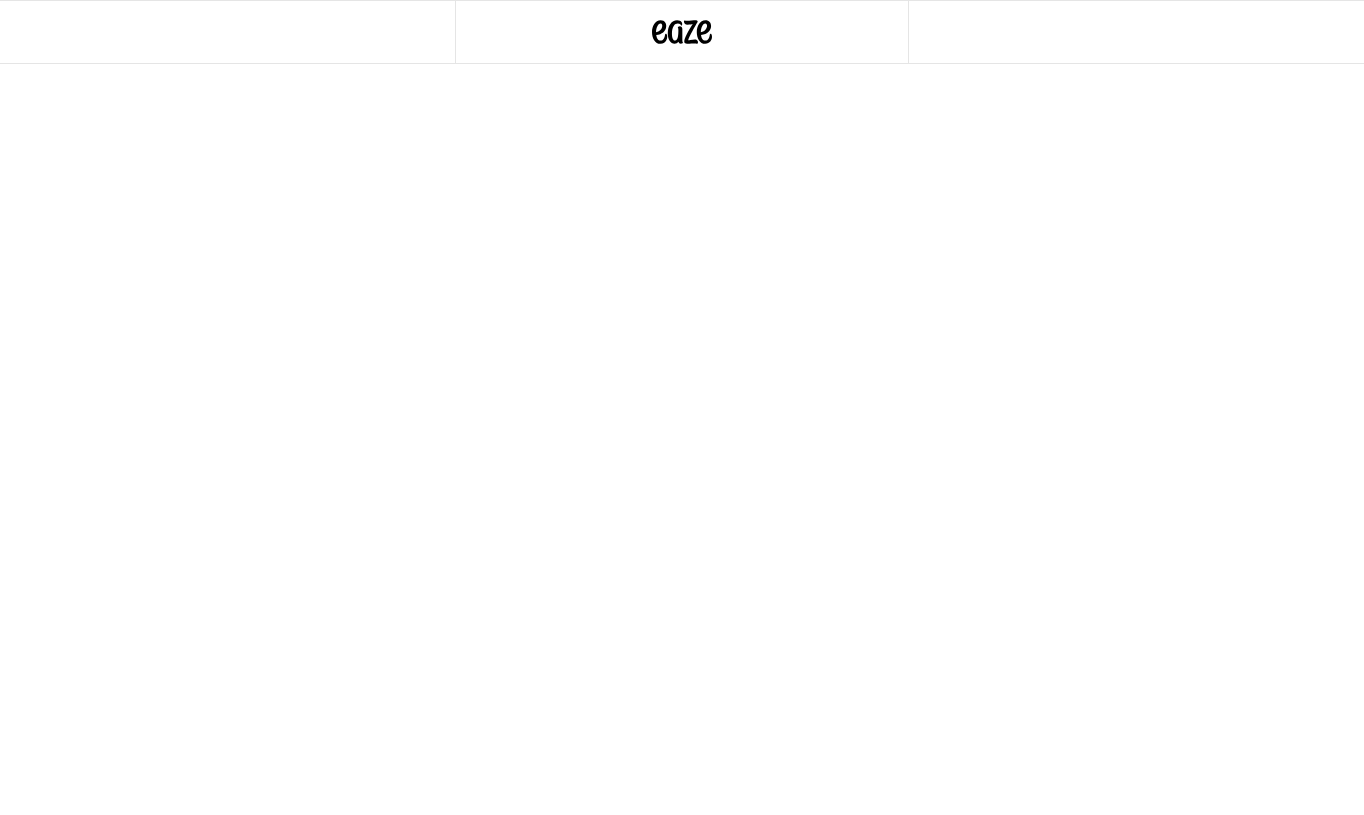 scroll, scrollTop: 0, scrollLeft: 0, axis: both 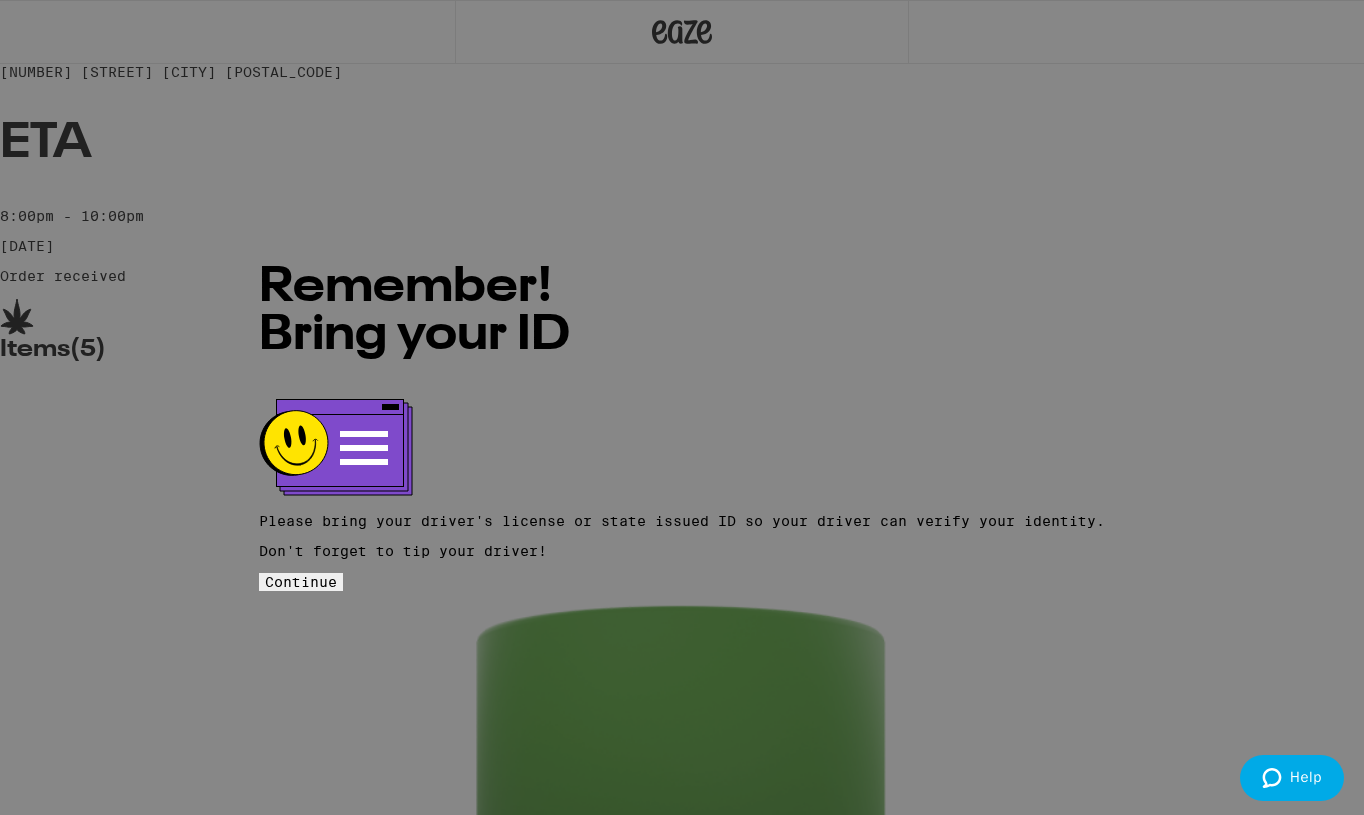 click on "Continue" at bounding box center (301, 582) 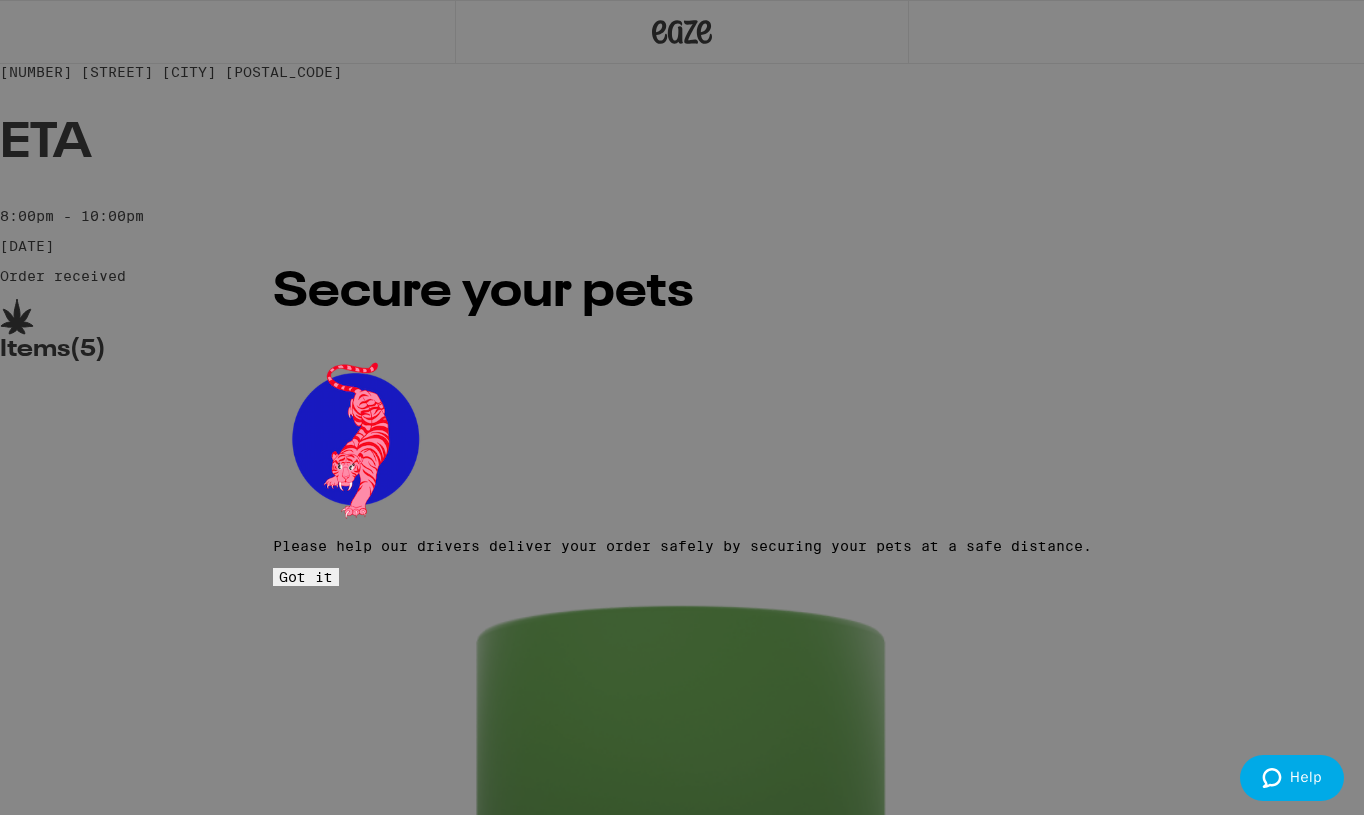click on "Got it" at bounding box center (306, 577) 